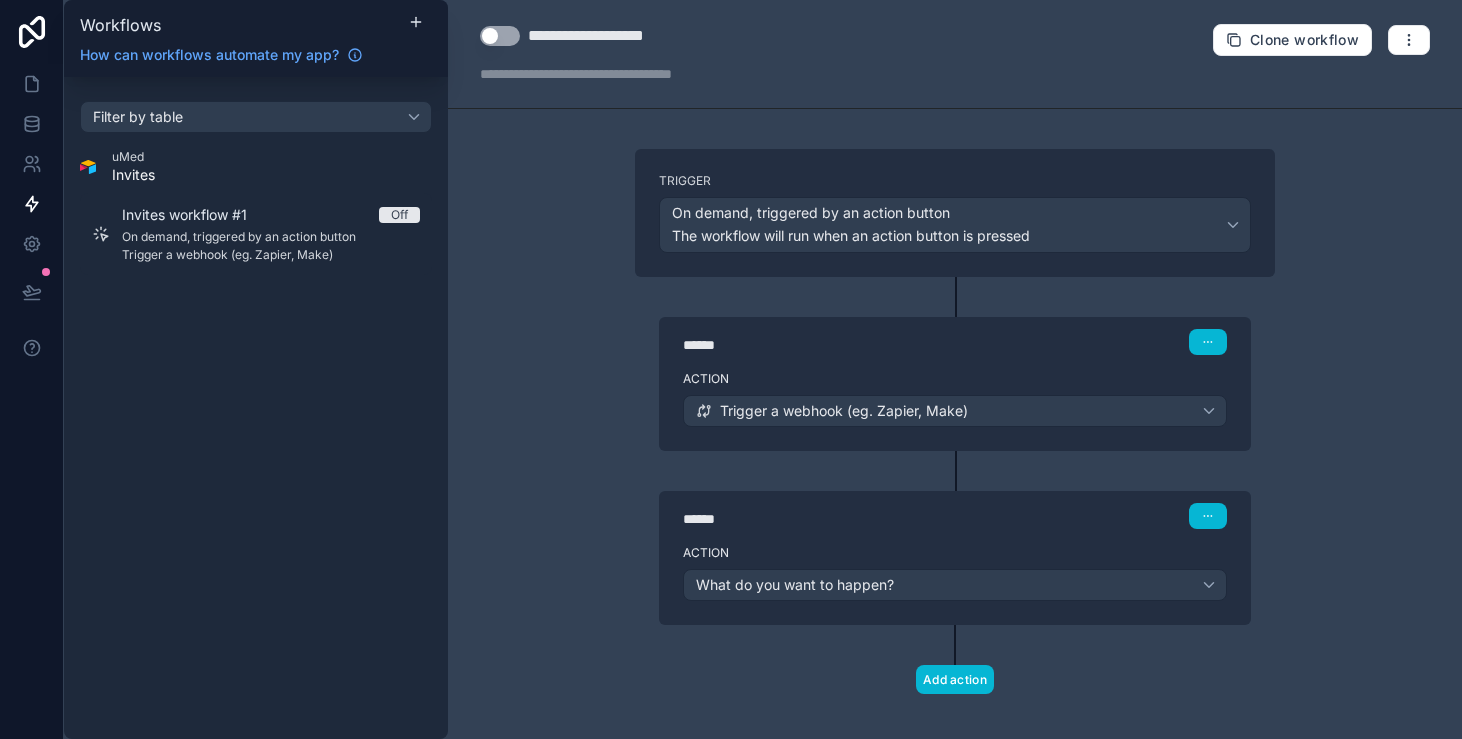 scroll, scrollTop: 0, scrollLeft: 0, axis: both 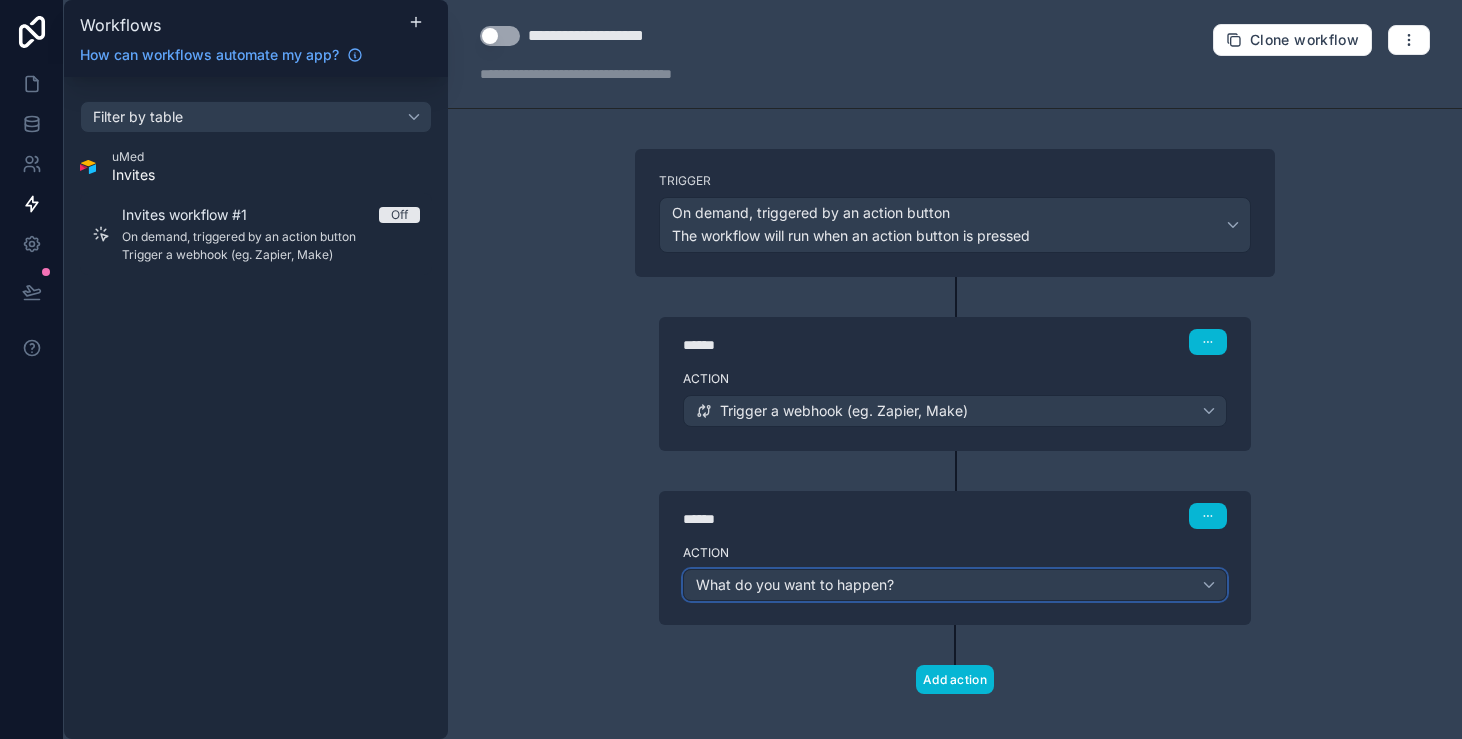 click on "What do you want to happen?" at bounding box center (955, 585) 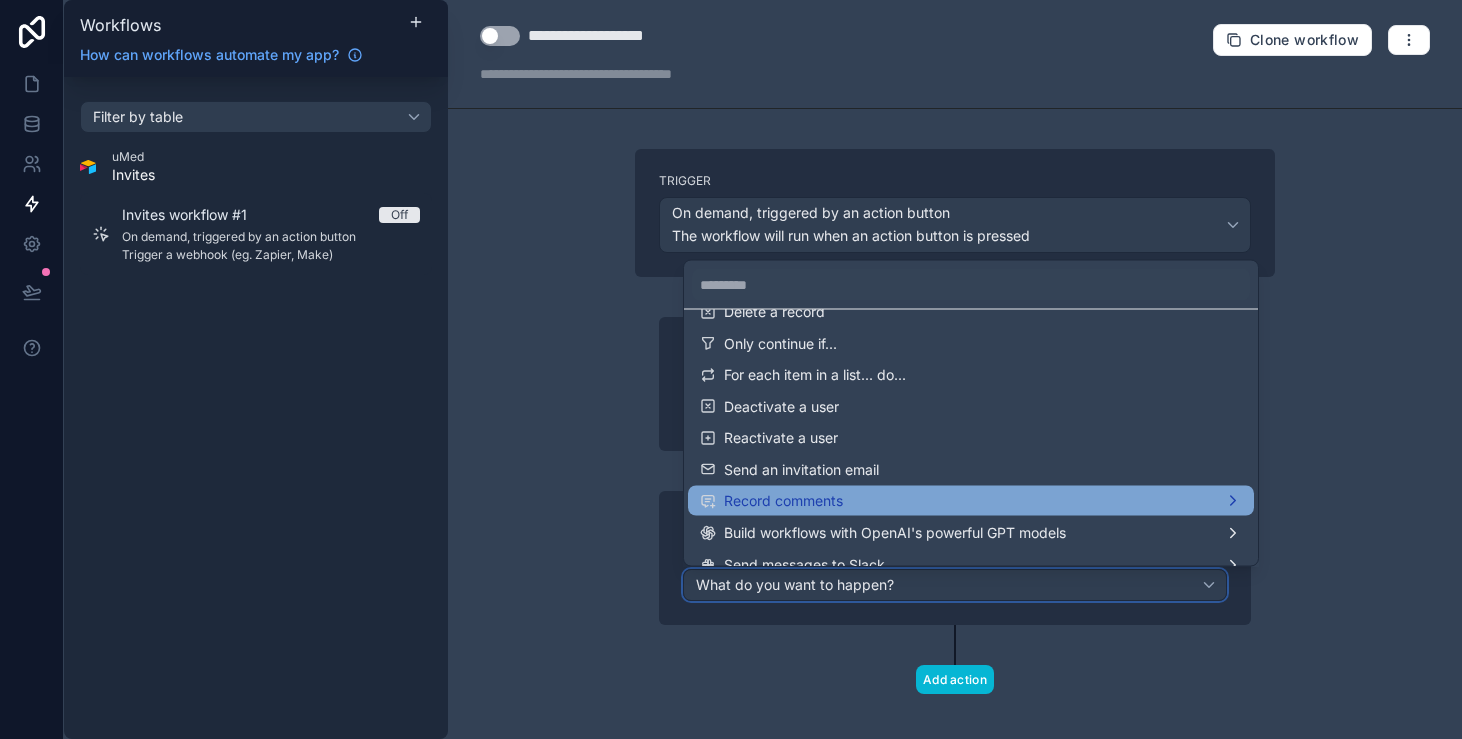 scroll, scrollTop: 0, scrollLeft: 0, axis: both 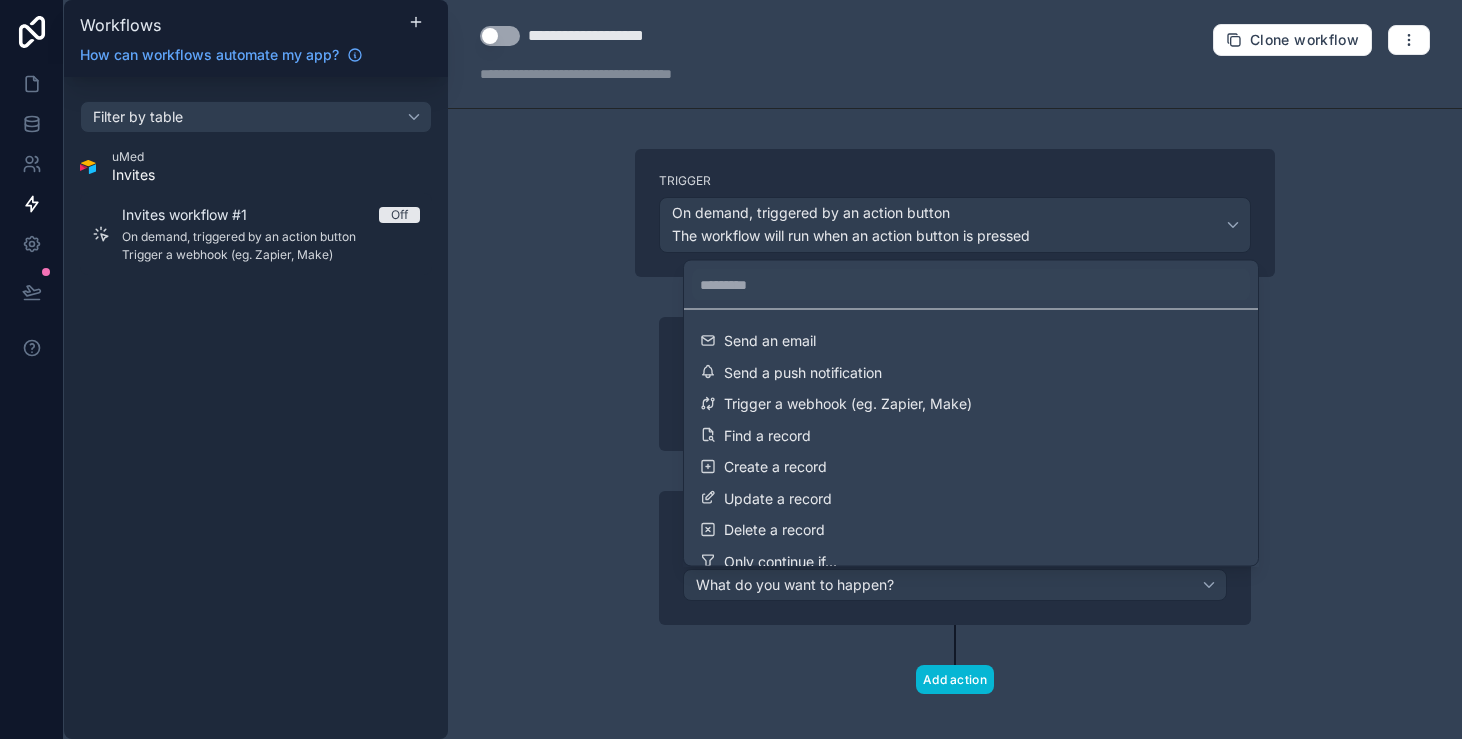 click at bounding box center (731, 369) 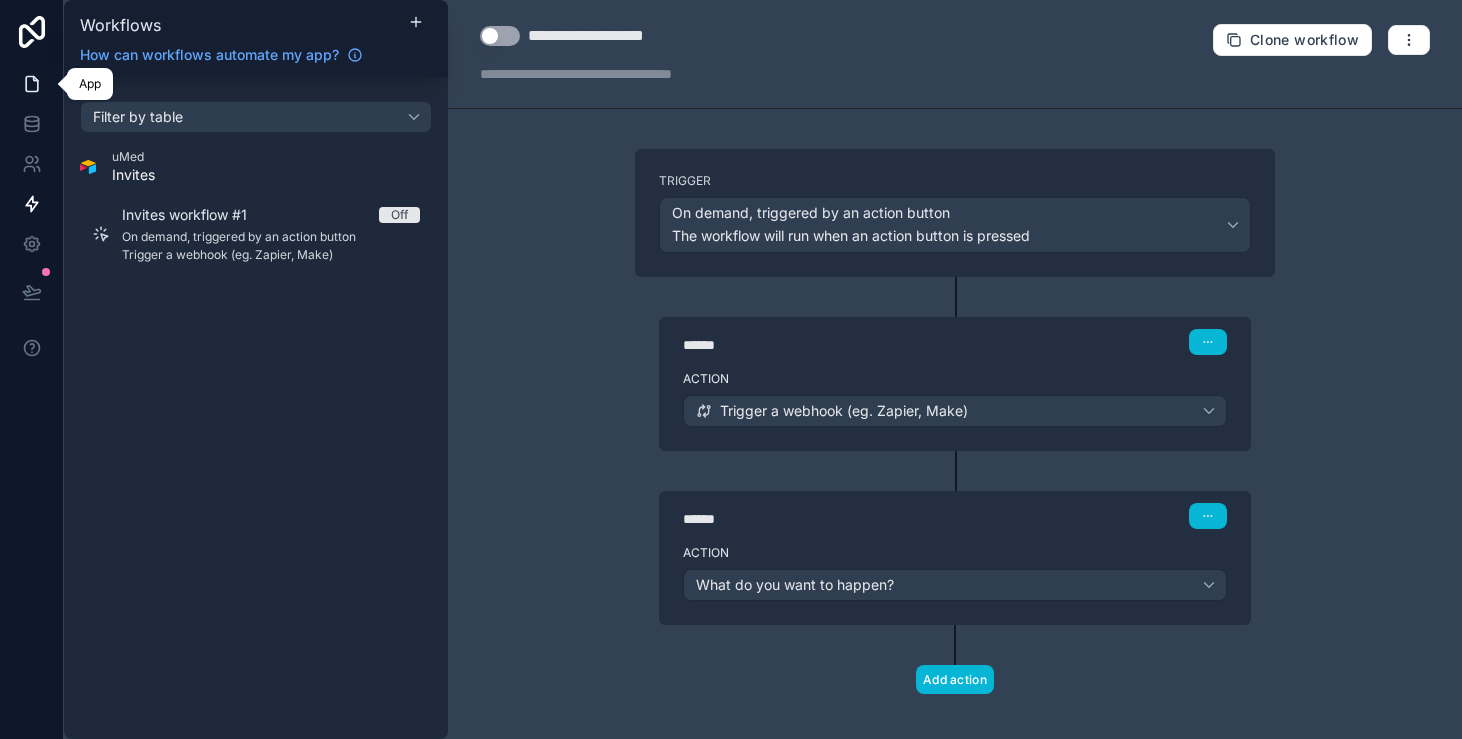 click at bounding box center (31, 84) 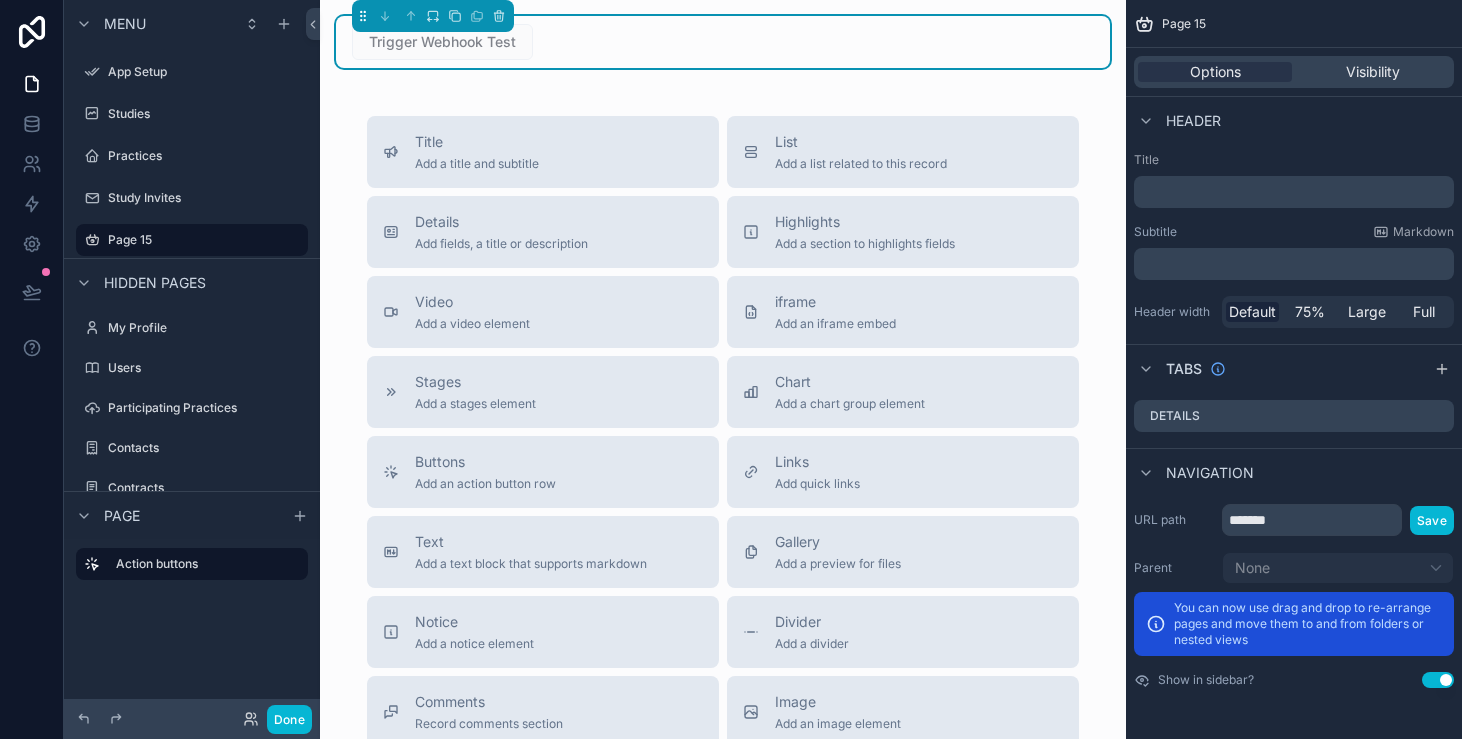click on "Trigger Webhook Test" at bounding box center (723, 42) 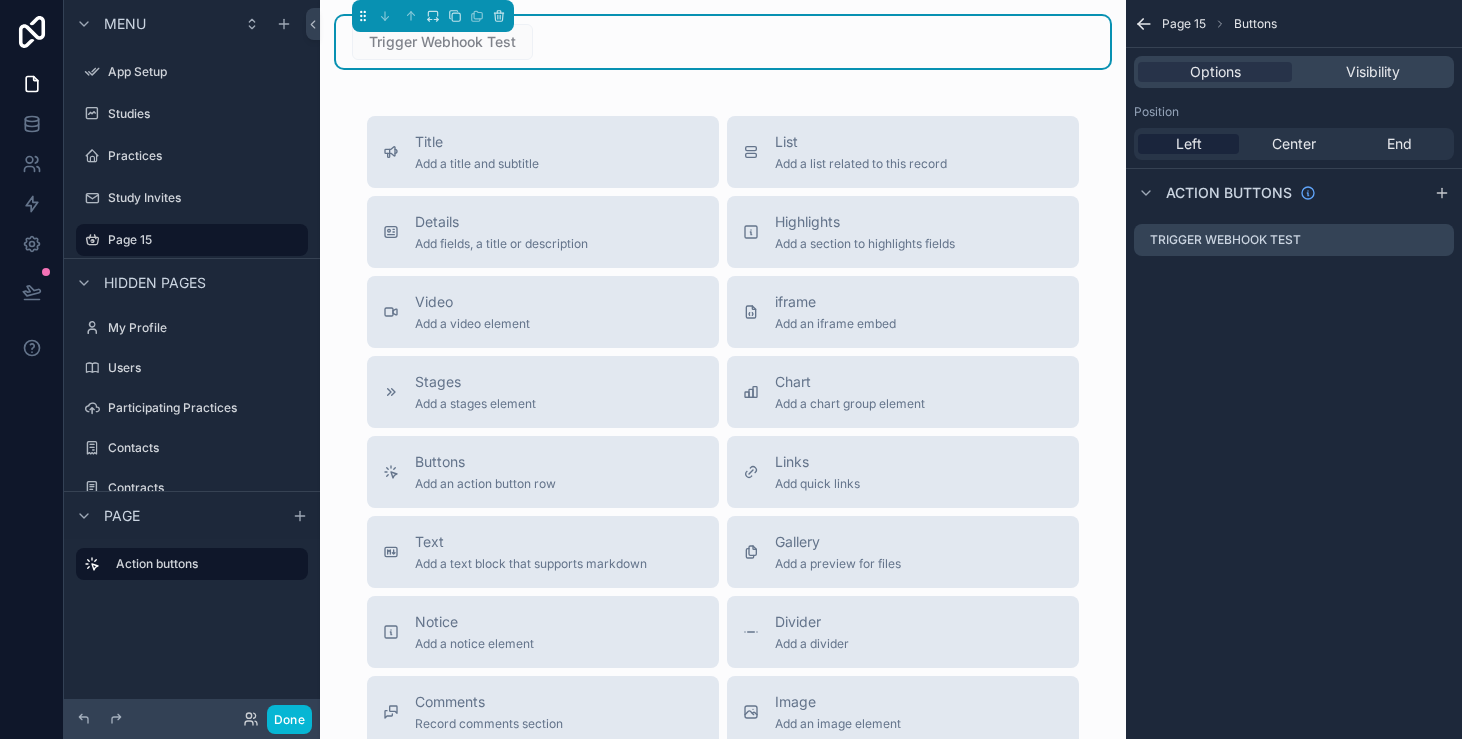 click on "Trigger Webhook Test" at bounding box center (442, 41) 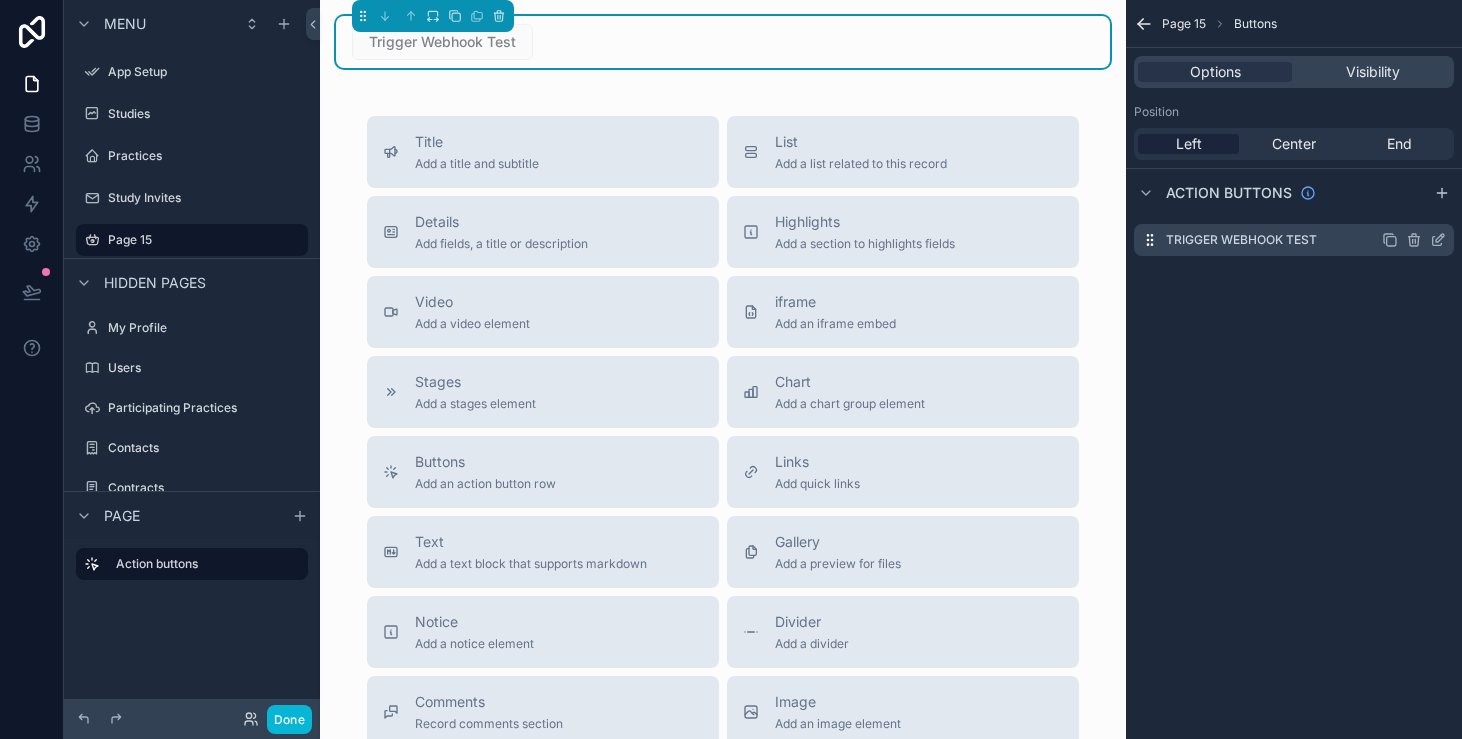 click 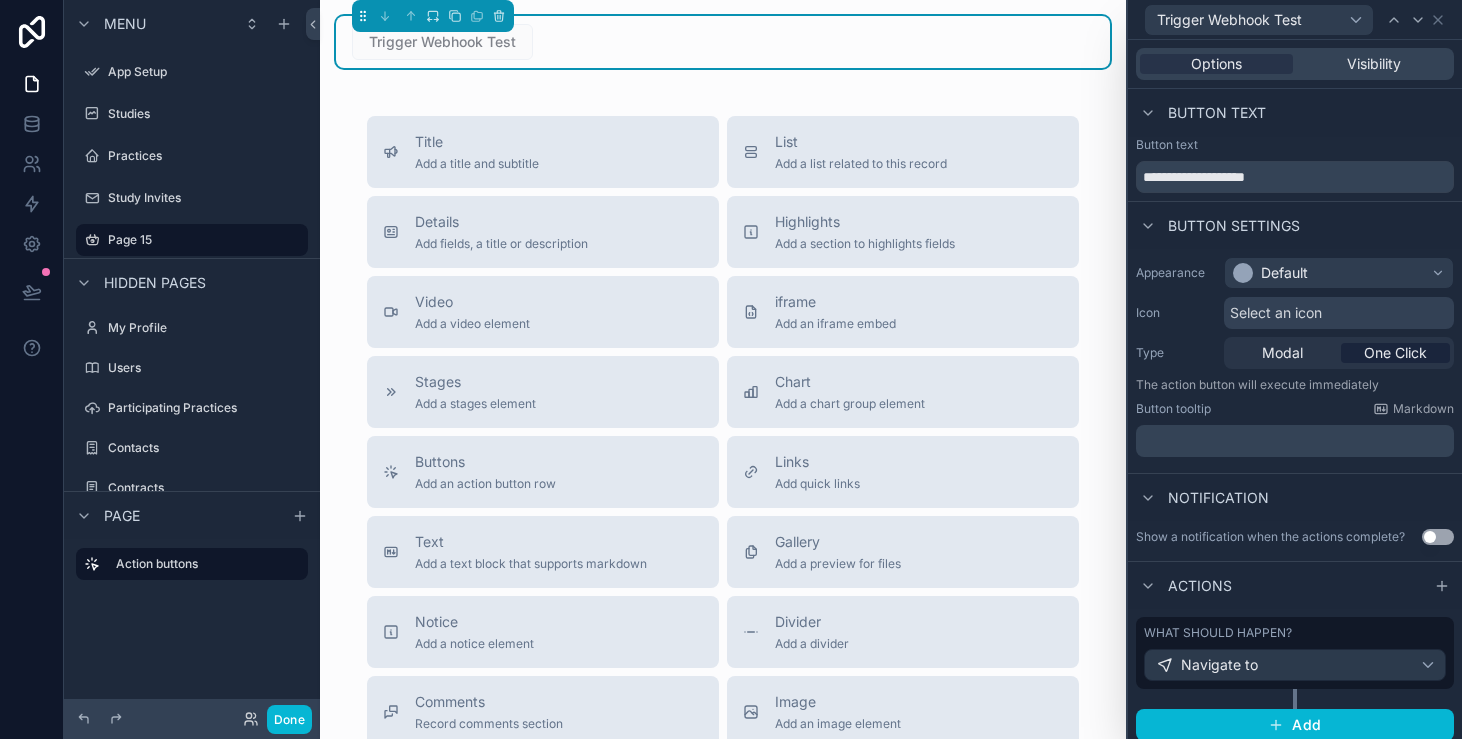 scroll, scrollTop: 9, scrollLeft: 0, axis: vertical 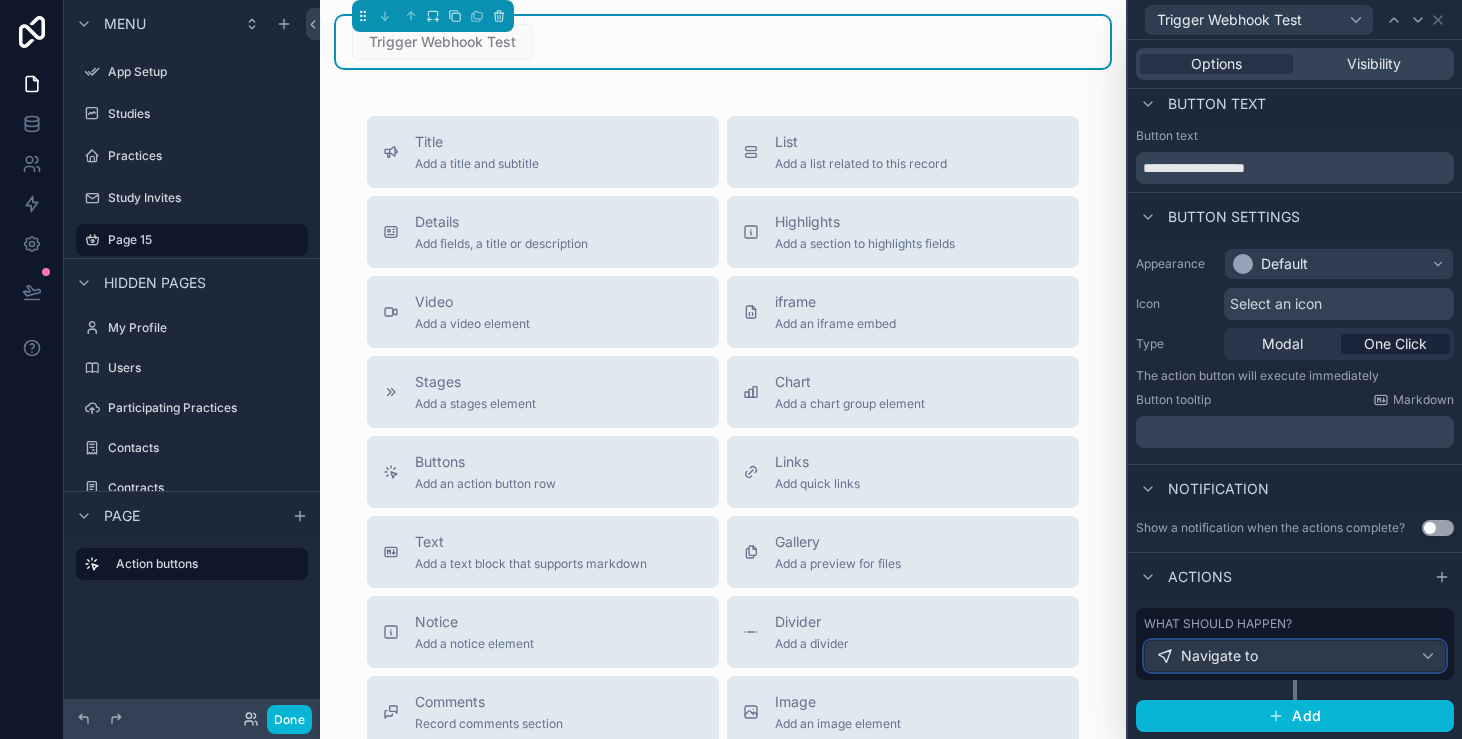 click on "Navigate to" at bounding box center (1295, 656) 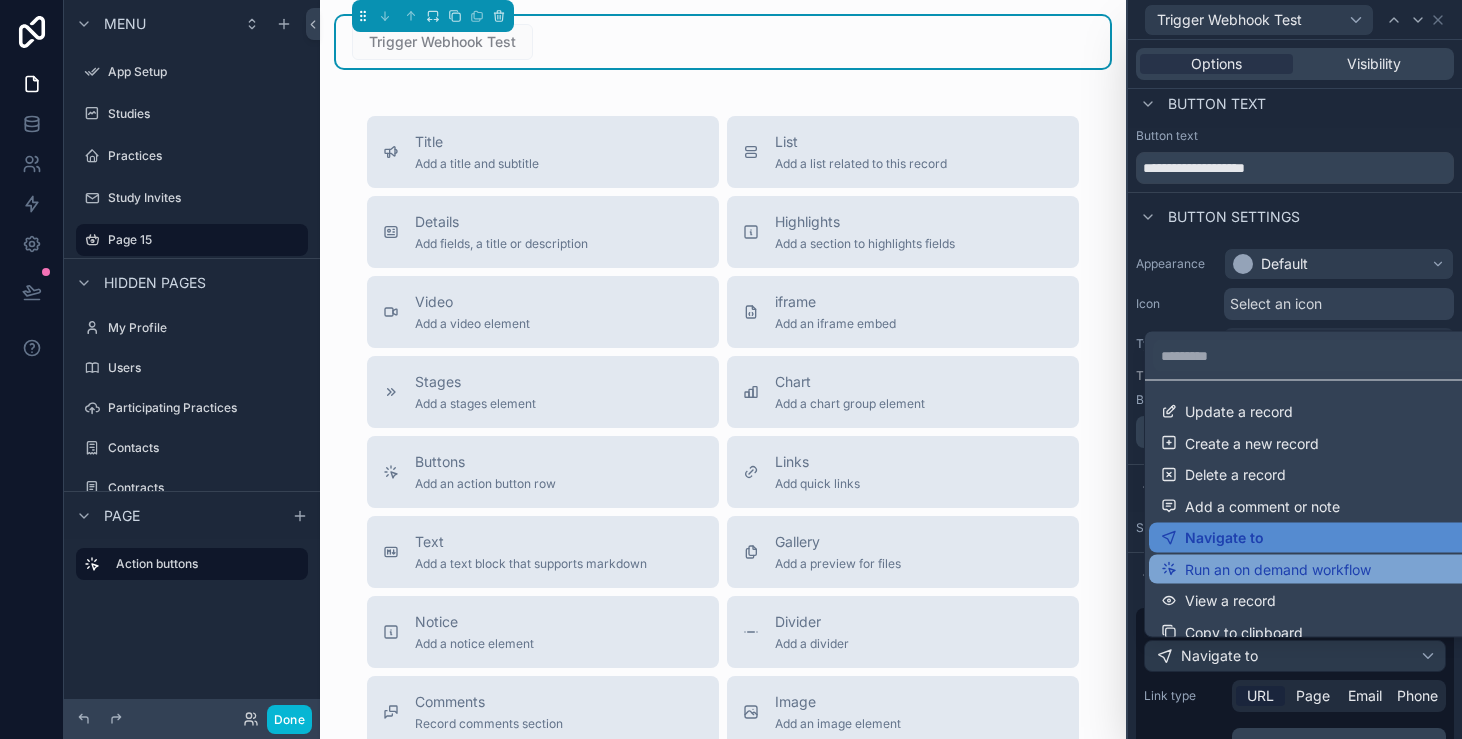 click on "Run an on demand workflow" at bounding box center [1278, 569] 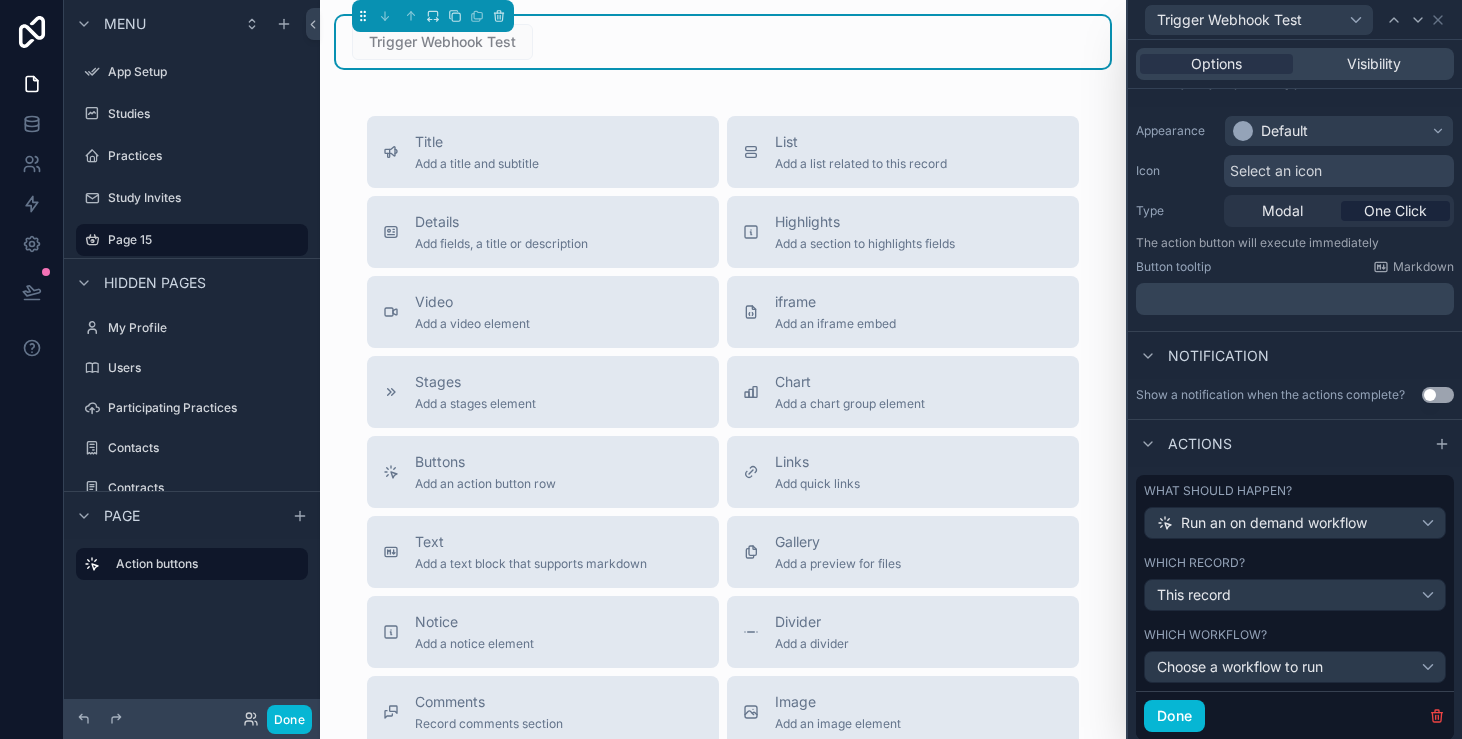 scroll, scrollTop: 202, scrollLeft: 0, axis: vertical 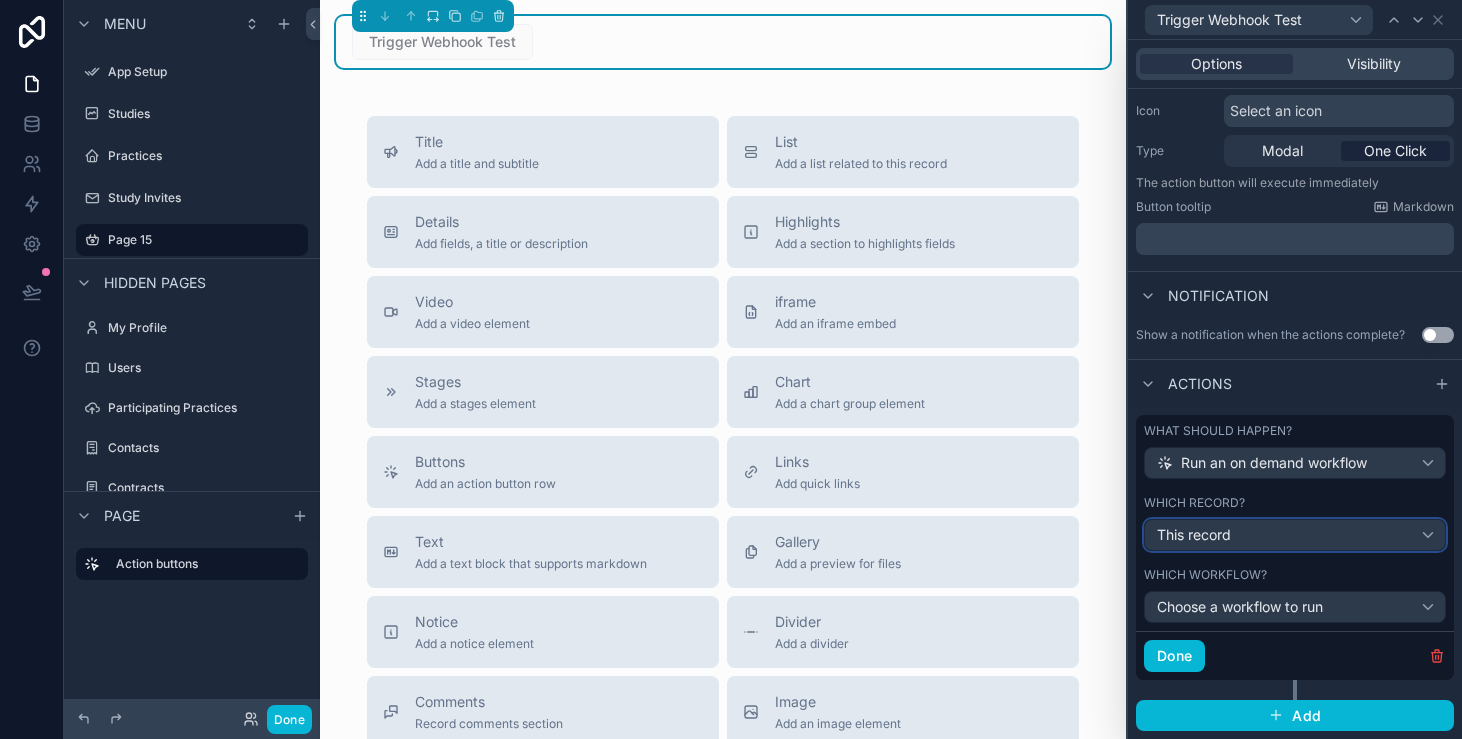 click on "This record" at bounding box center [1295, 535] 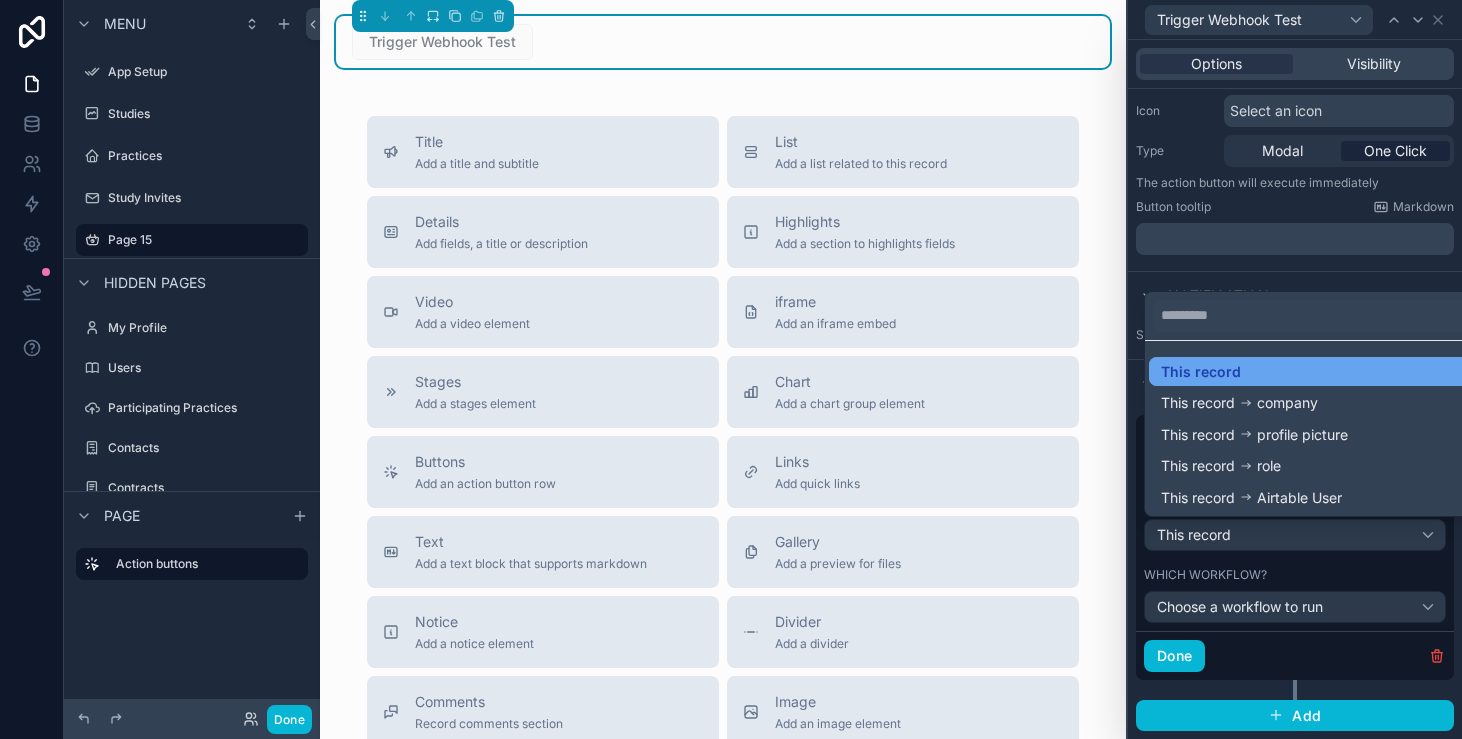 click on "This record" at bounding box center [1319, 372] 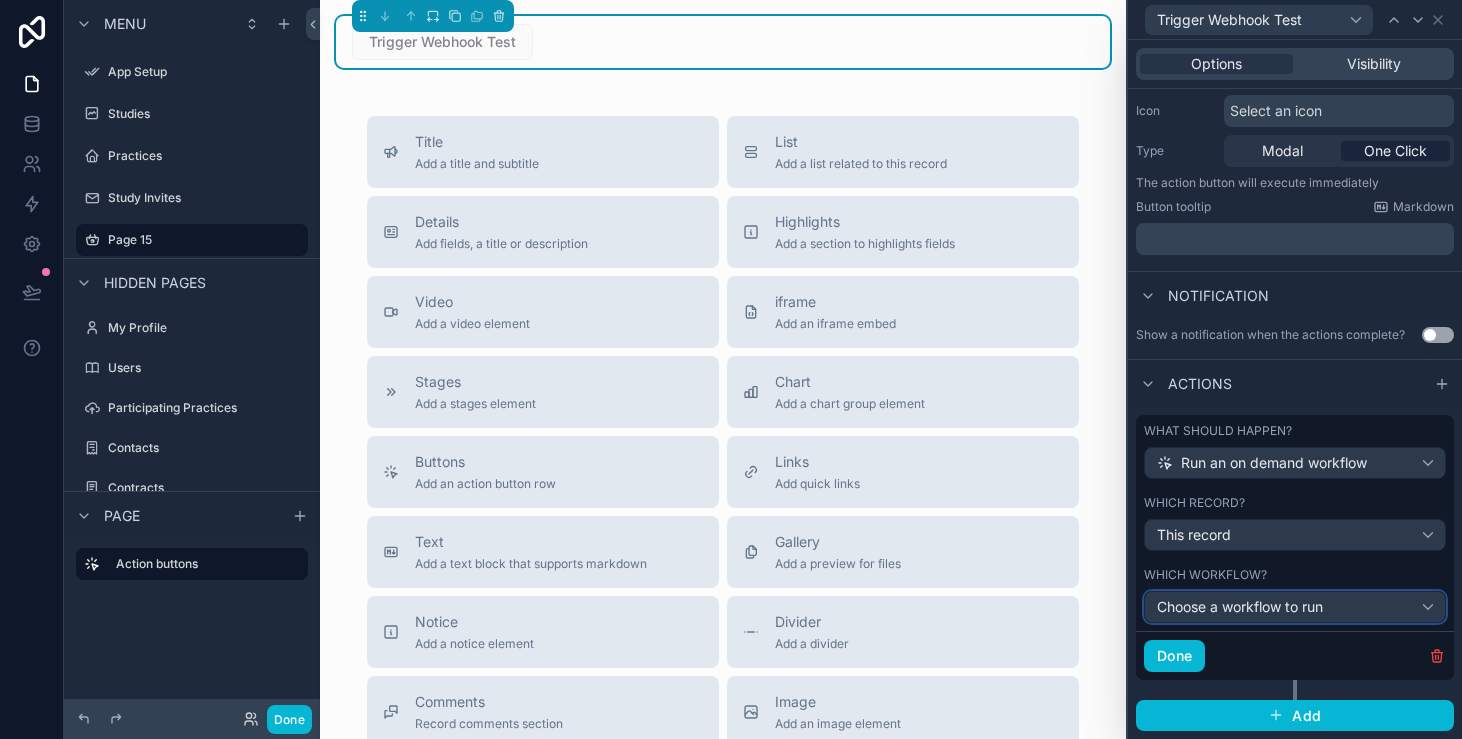 click on "Choose a workflow to run" at bounding box center (1295, 607) 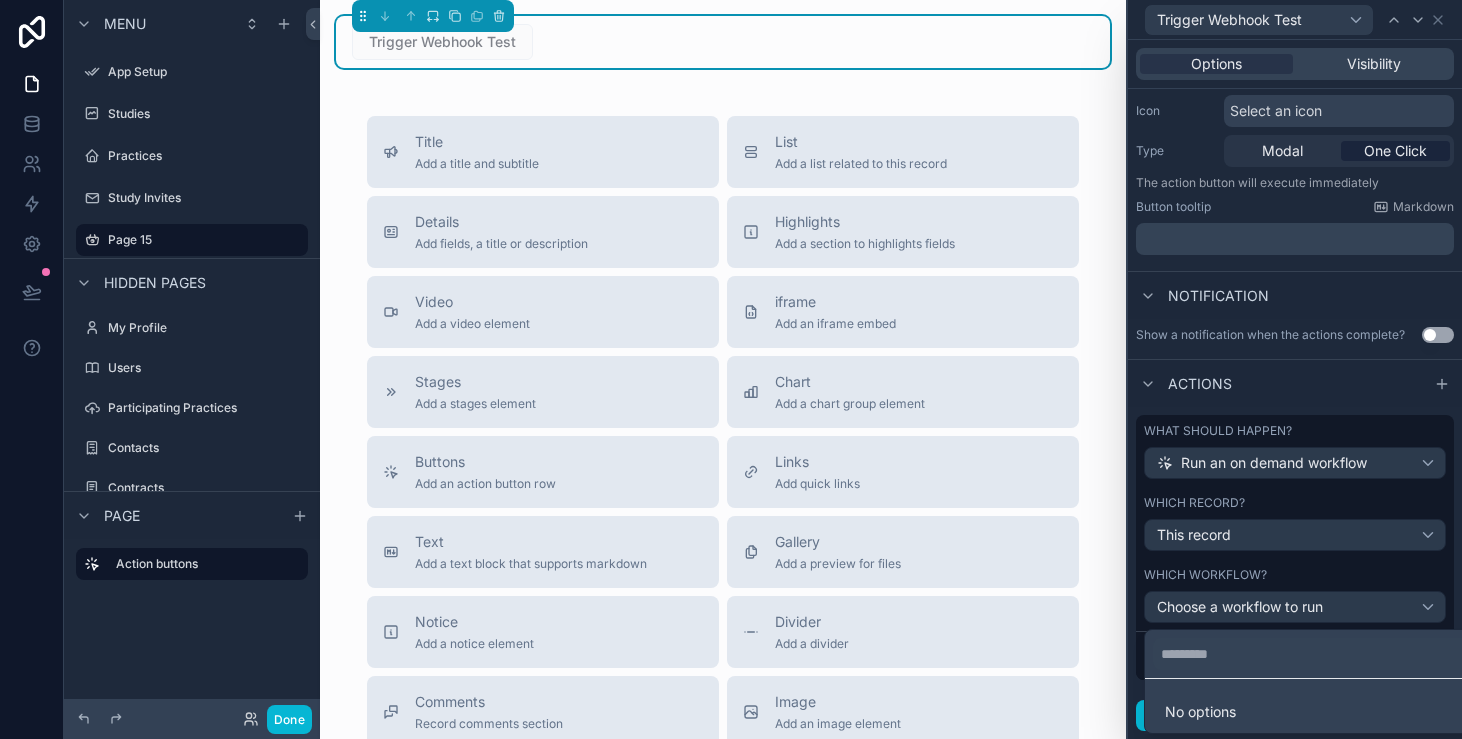 click at bounding box center [1295, 369] 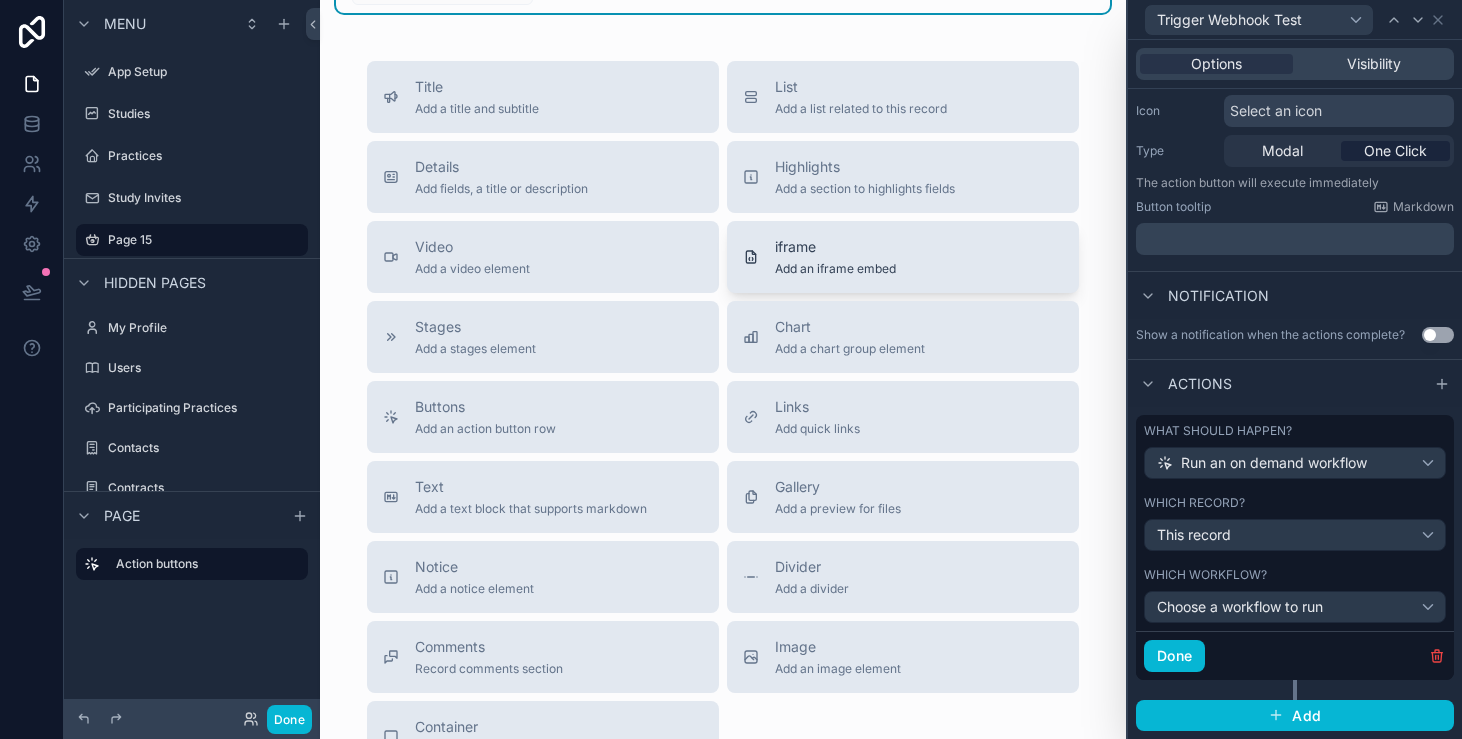 scroll, scrollTop: 0, scrollLeft: 0, axis: both 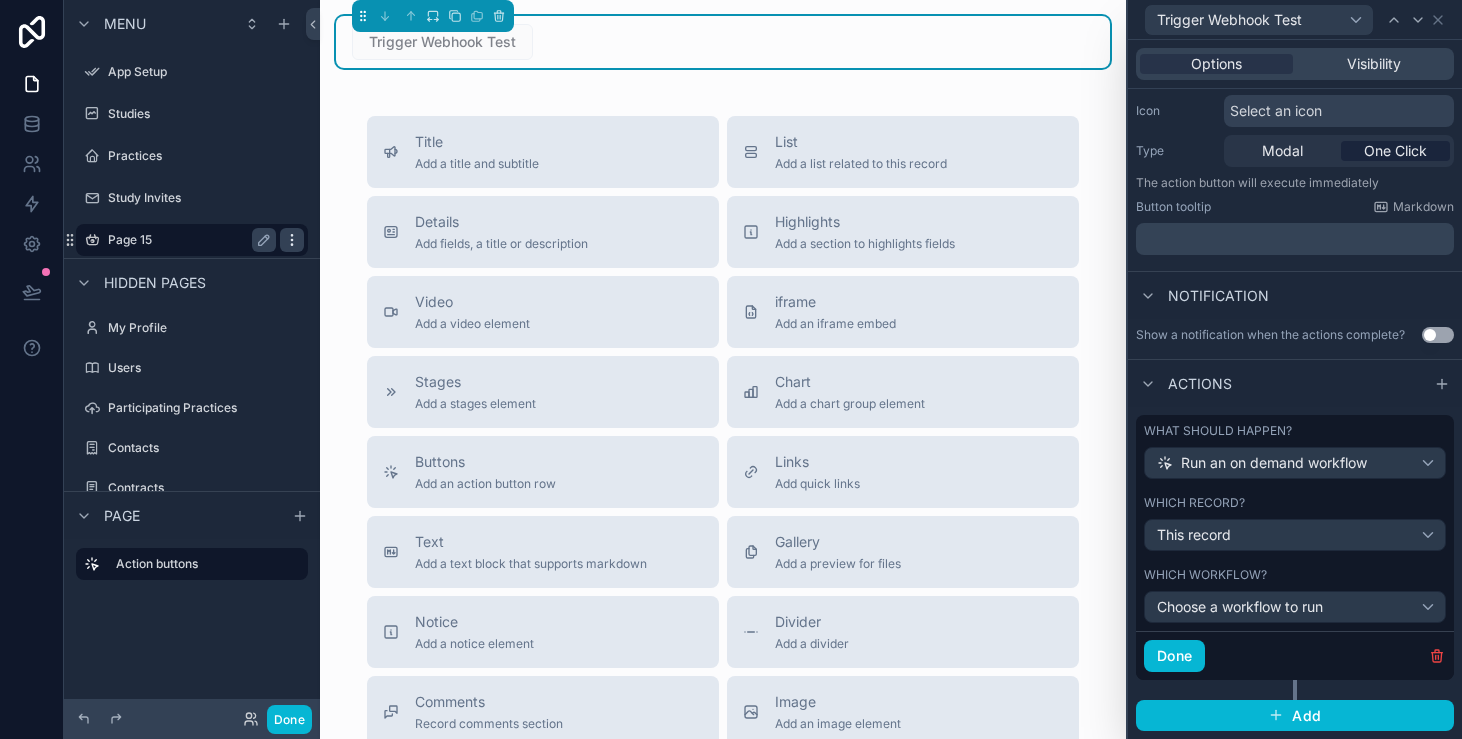 click at bounding box center [292, 240] 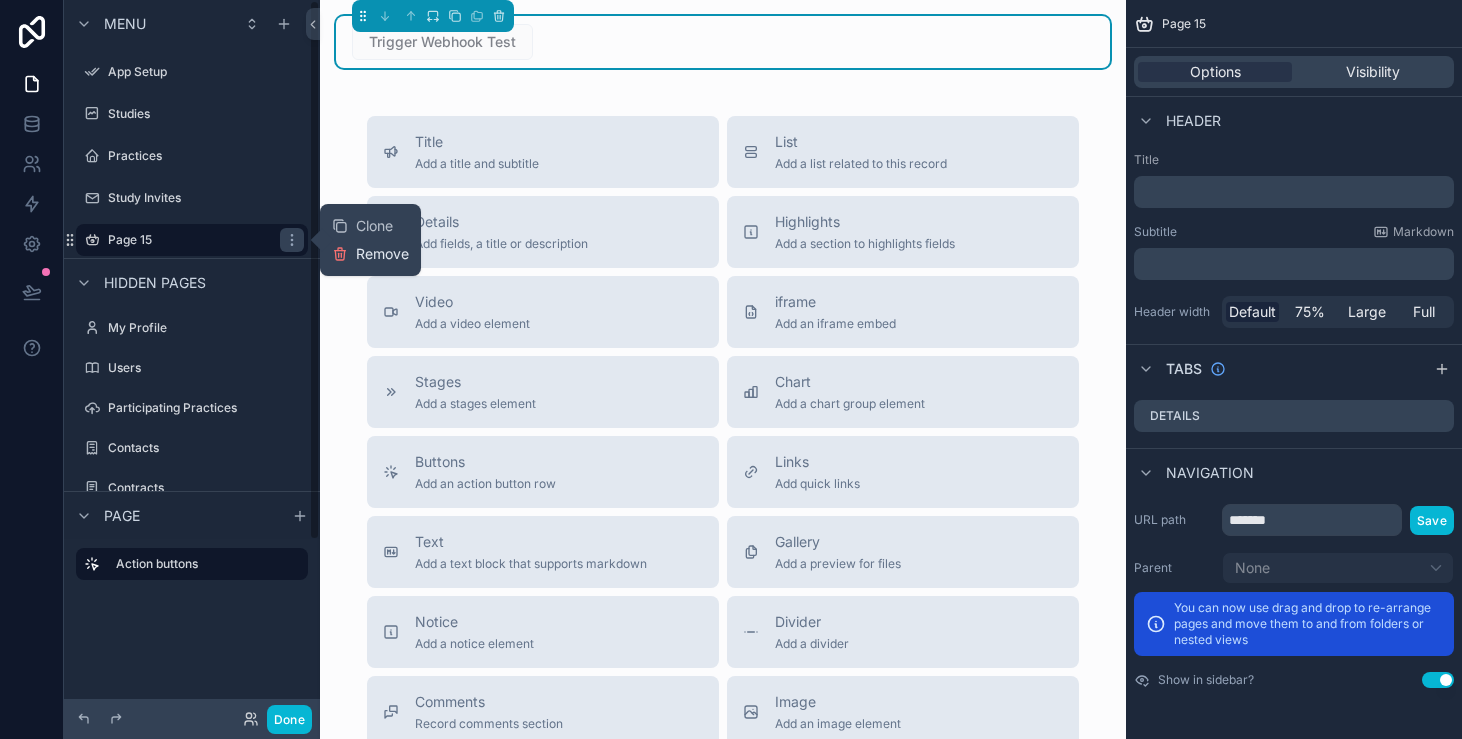 click on "Remove" at bounding box center [370, 254] 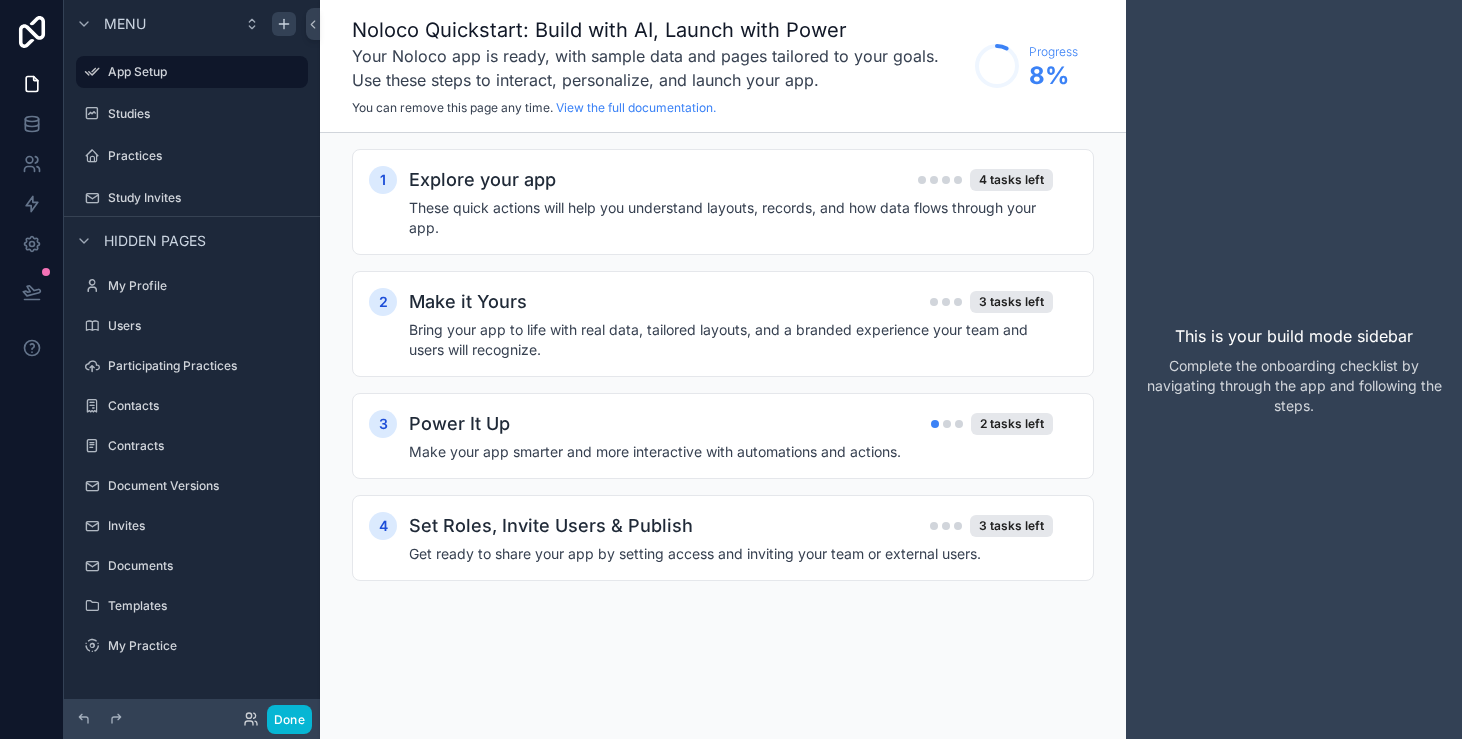 click at bounding box center (284, 24) 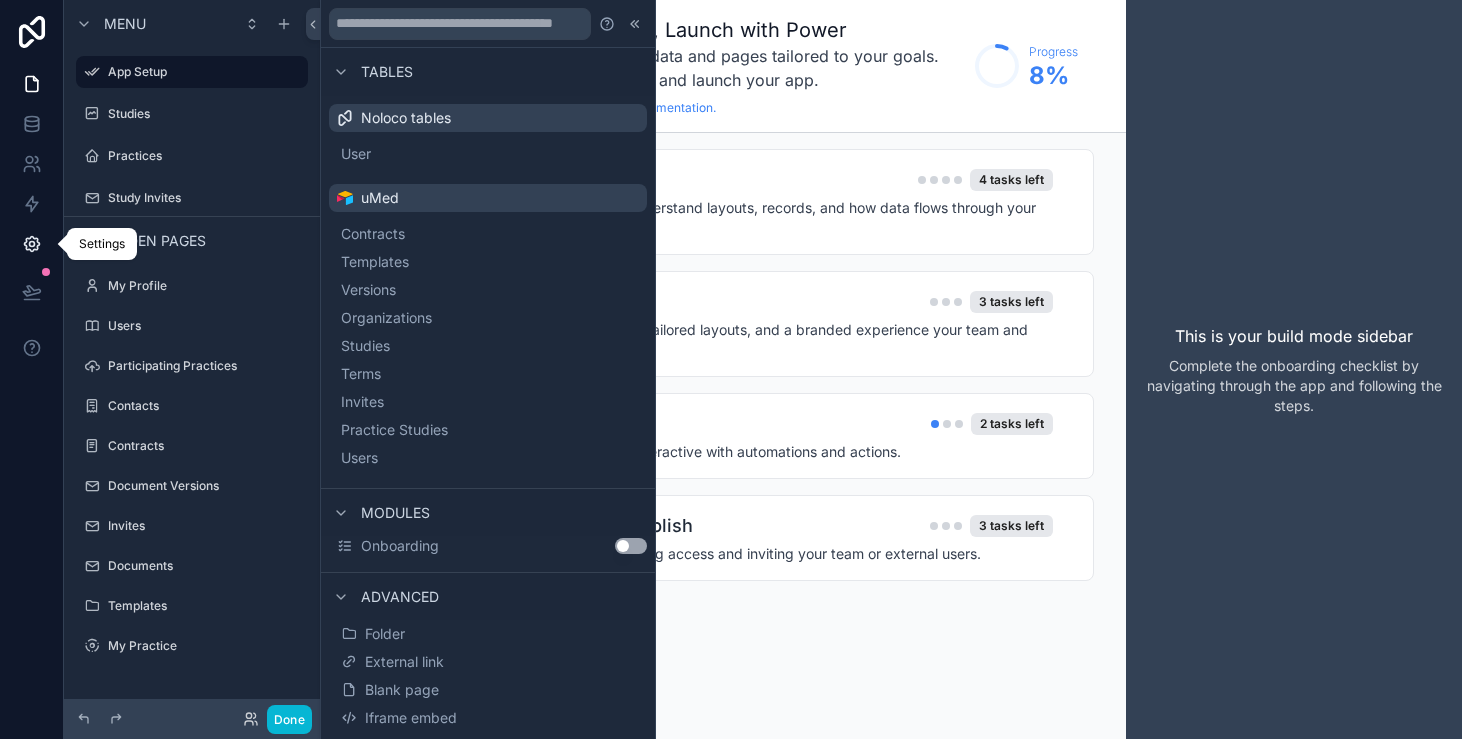 click 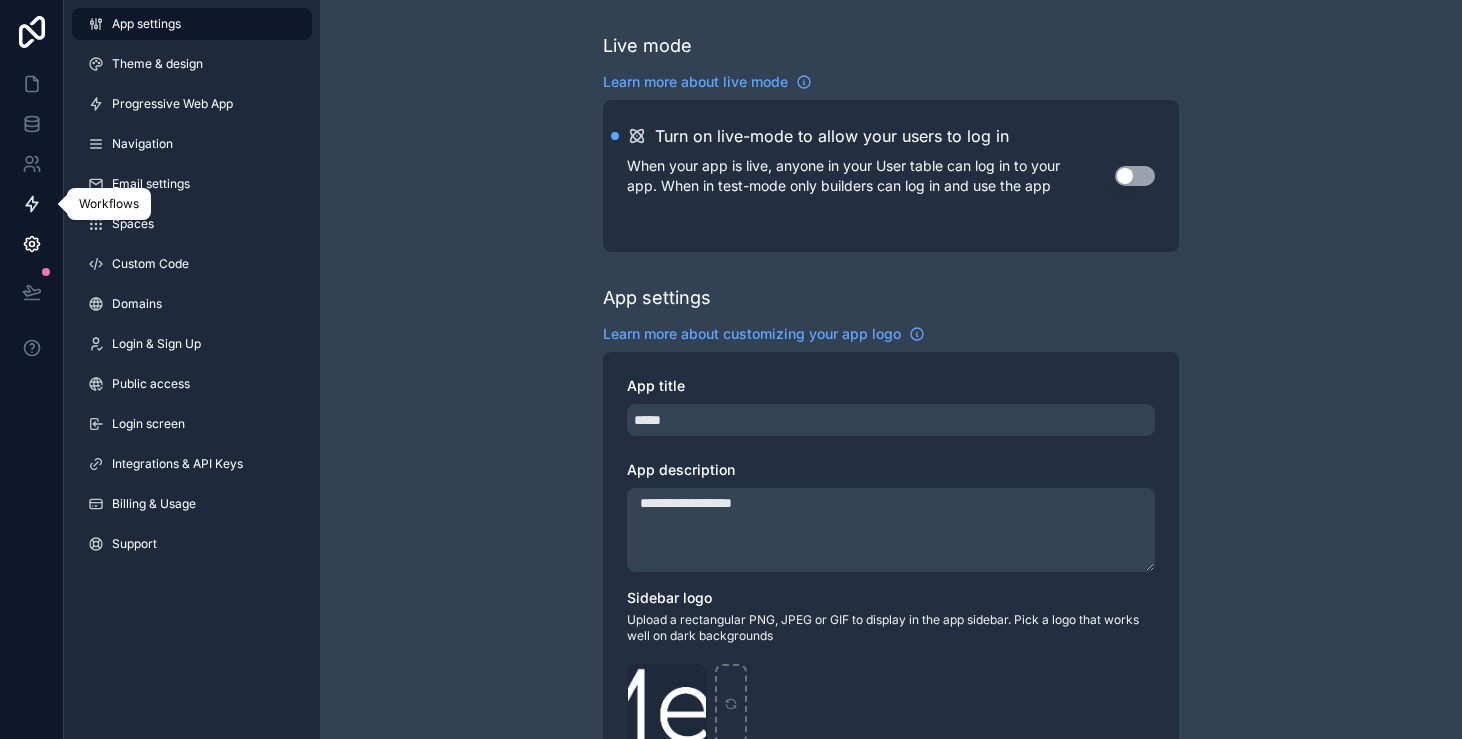 click at bounding box center (31, 204) 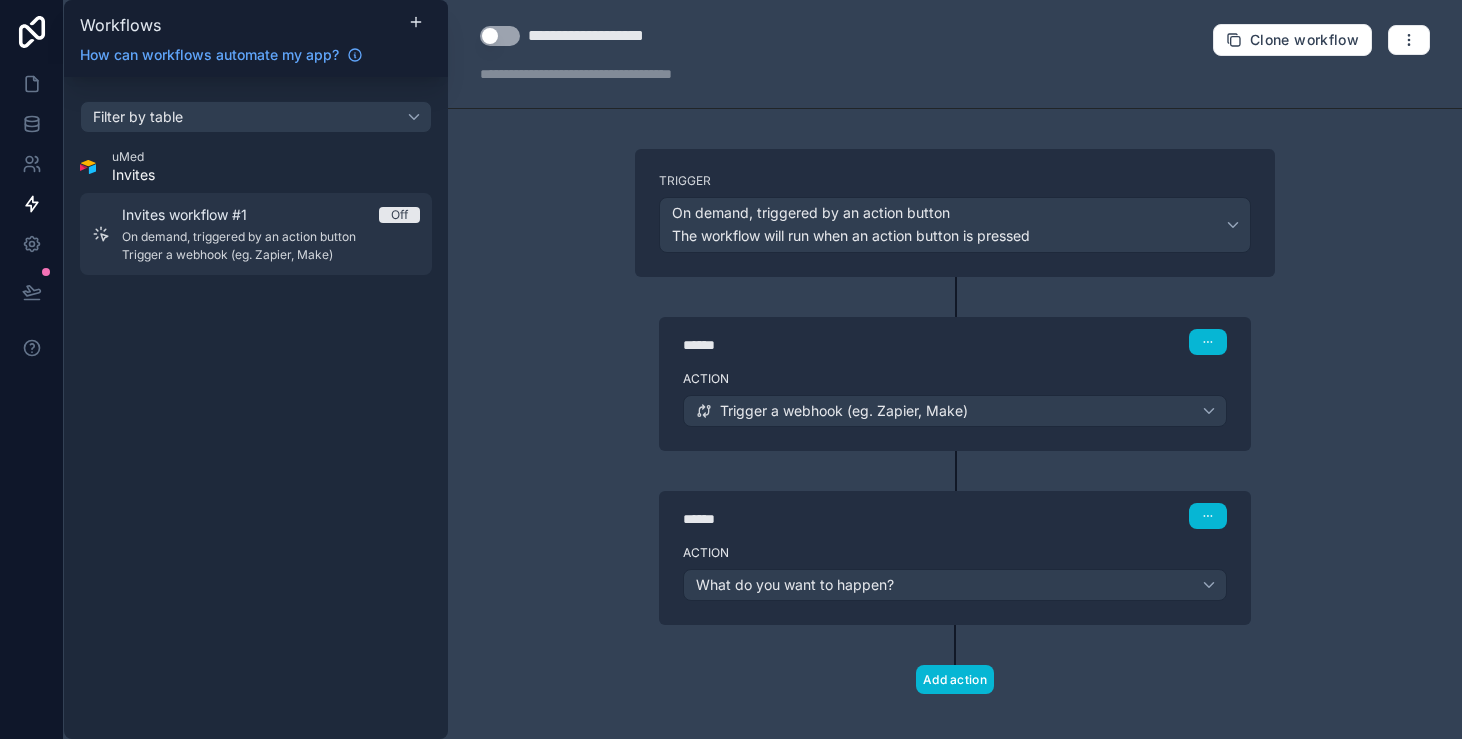 click on "Invites workflow #1 Off On demand, triggered by an action button Trigger a webhook (eg. Zapier, Make)" at bounding box center (271, 234) 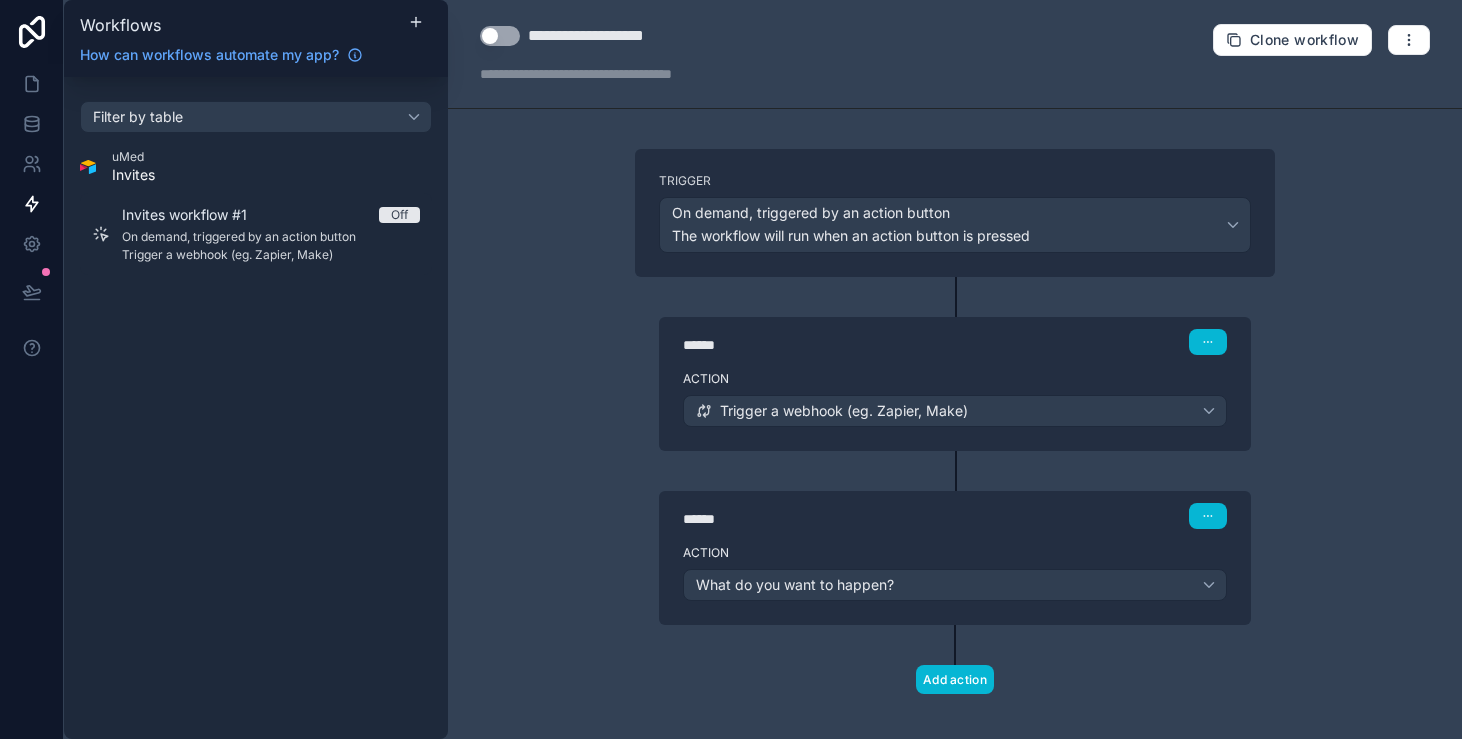 scroll, scrollTop: 18, scrollLeft: 0, axis: vertical 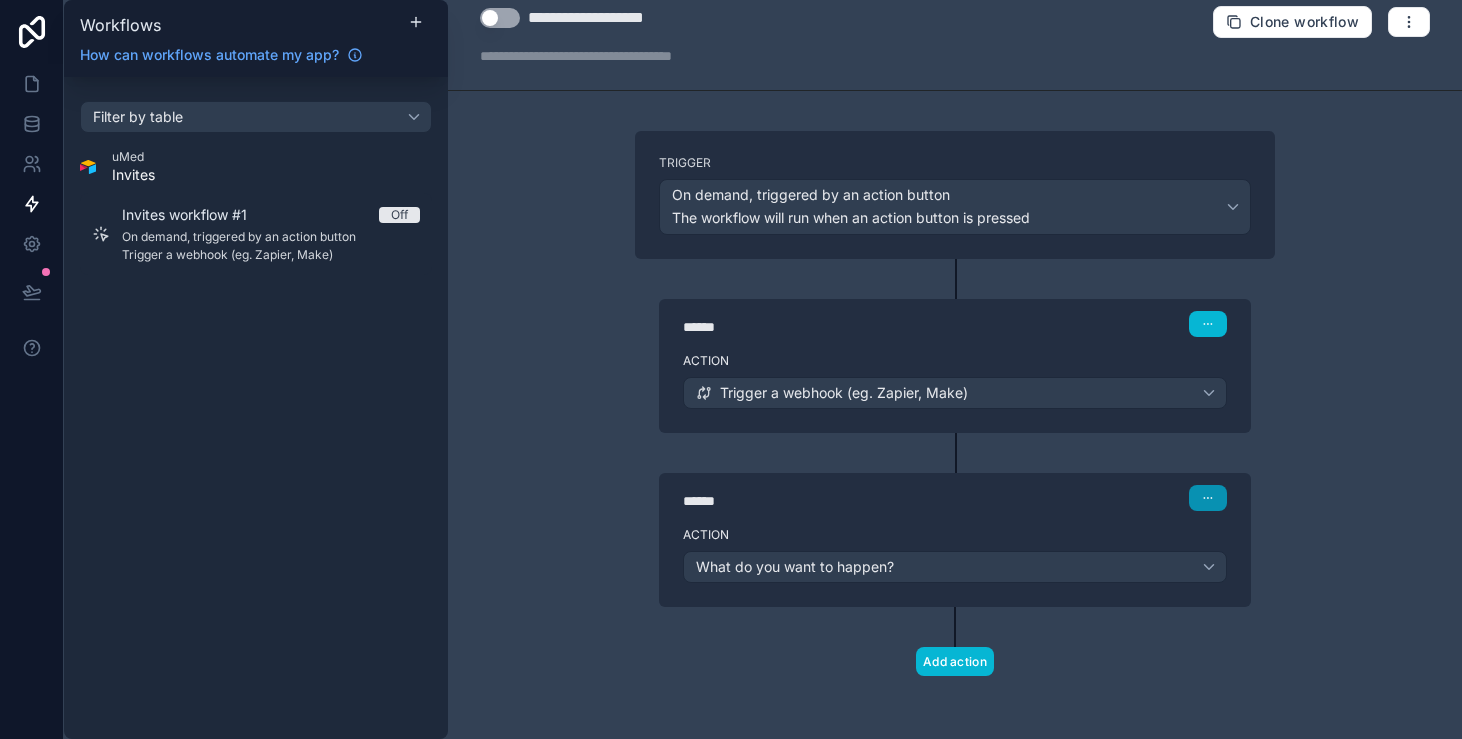 click at bounding box center (1208, 498) 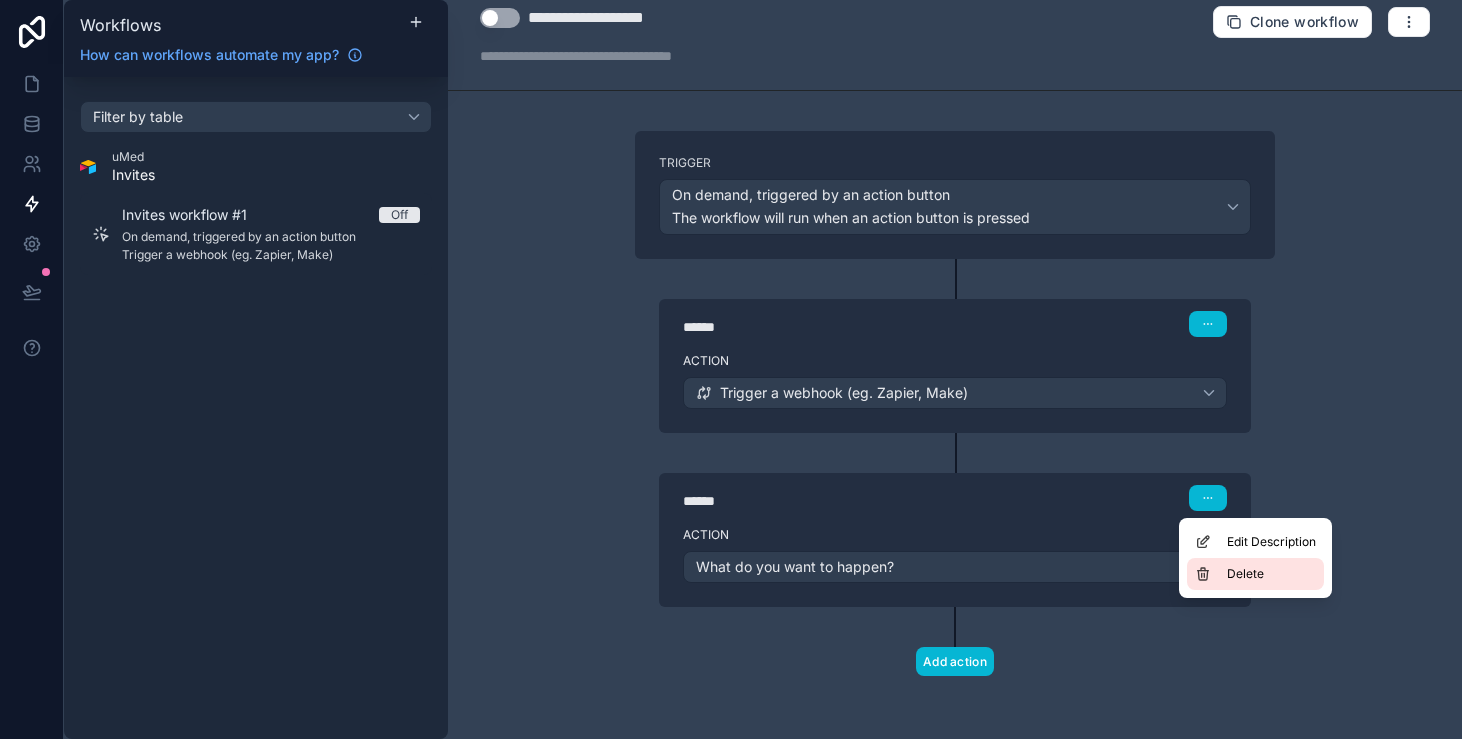 click on "Delete" at bounding box center (1245, 574) 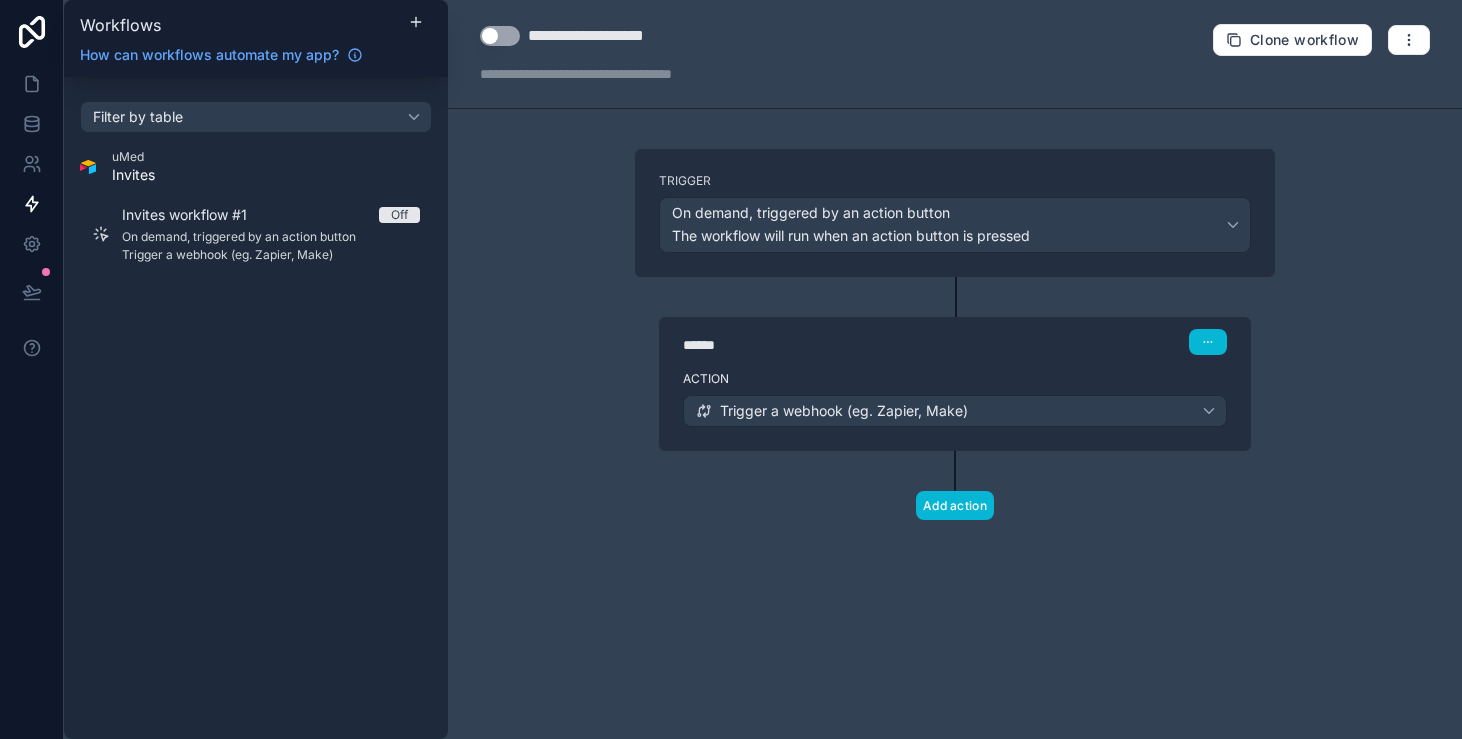 scroll, scrollTop: 0, scrollLeft: 0, axis: both 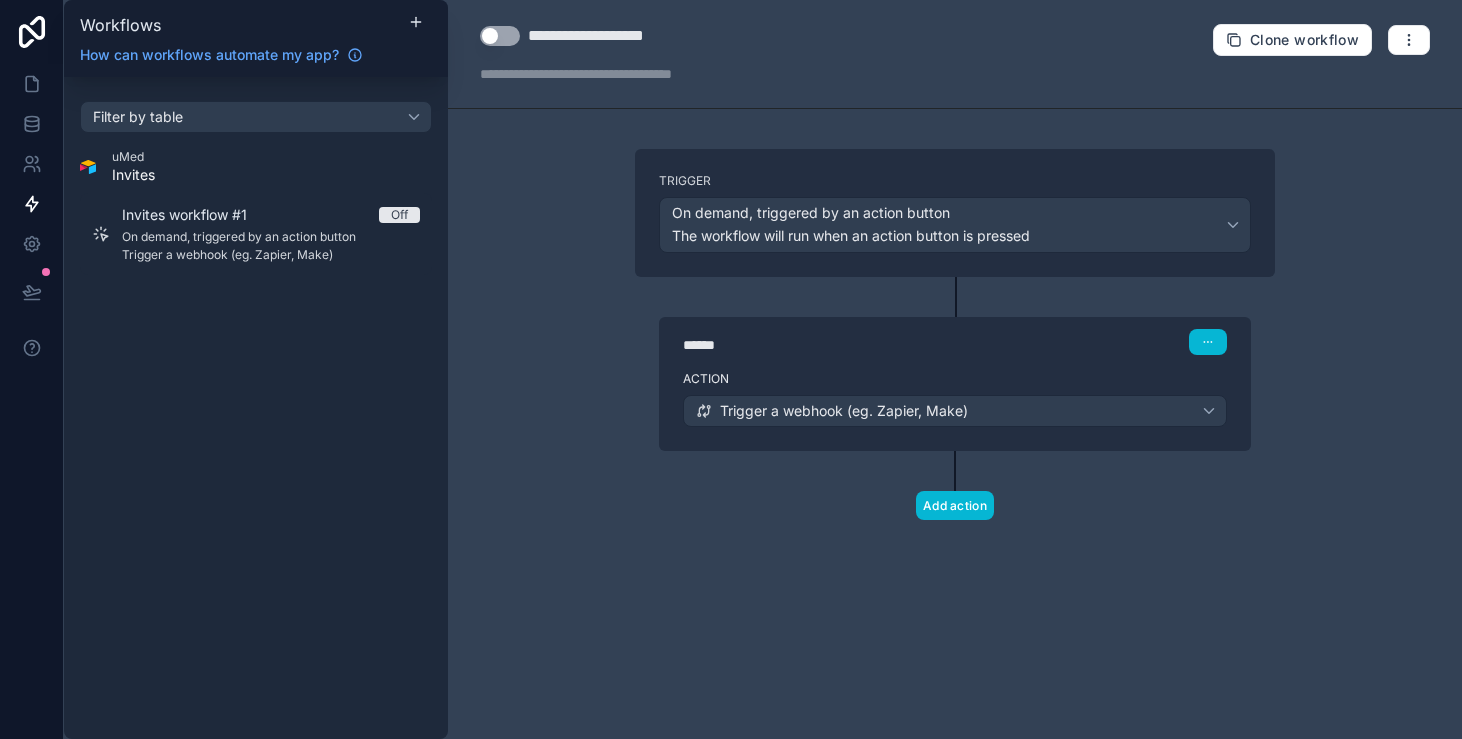 click on "**********" at bounding box center [620, 54] 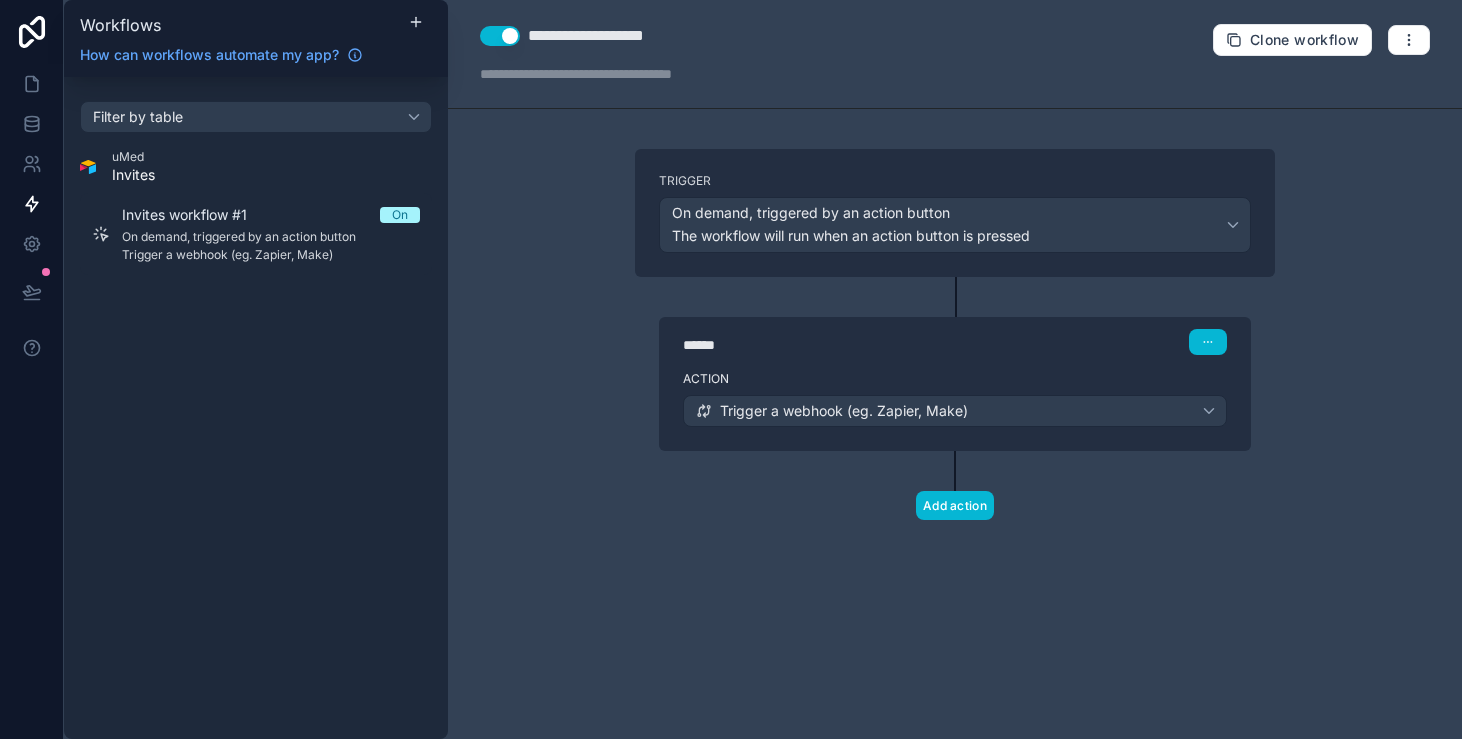 click on "Trigger On demand, triggered by an action button The workflow will run when an action button is pressed ****** Step 1 Action Trigger a webhook (eg. Zapier, Make) Add action" at bounding box center [955, 366] 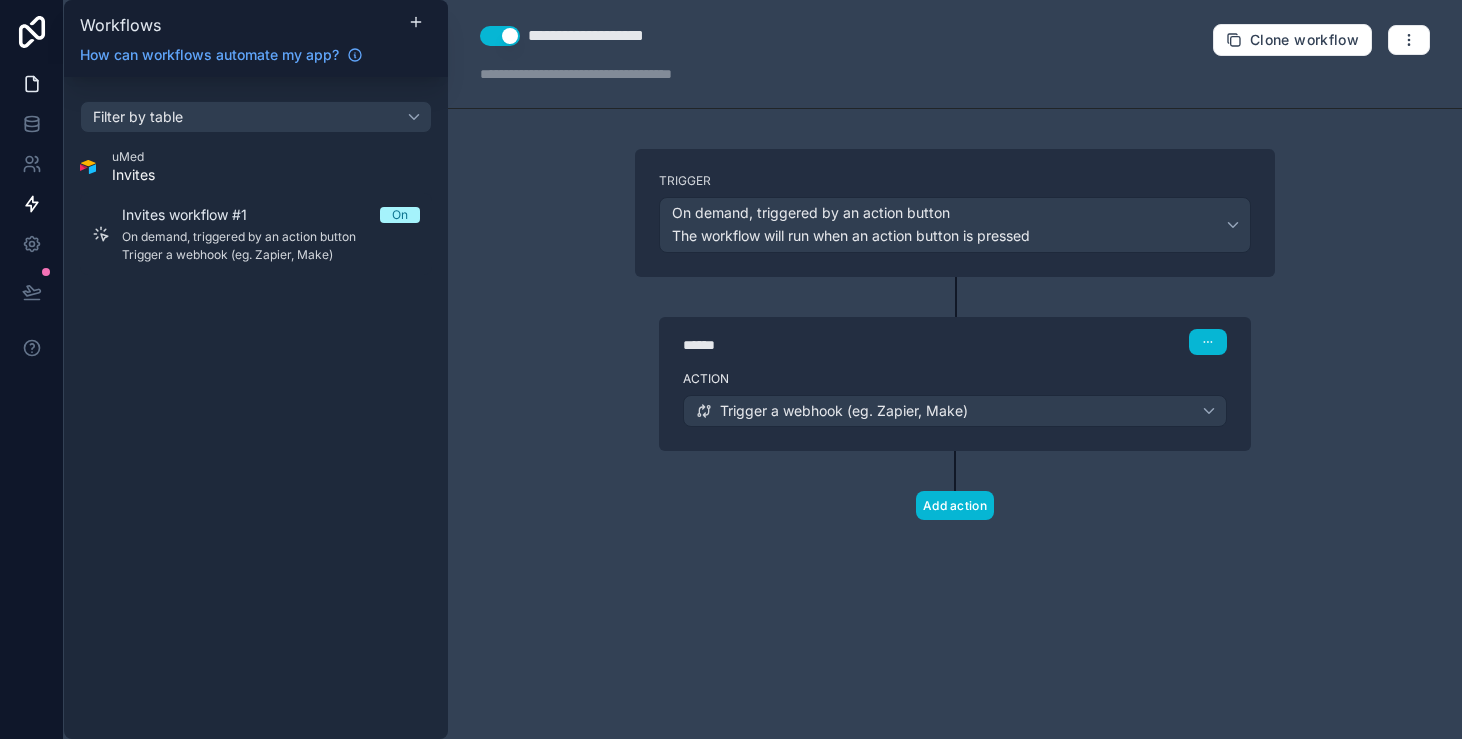 click 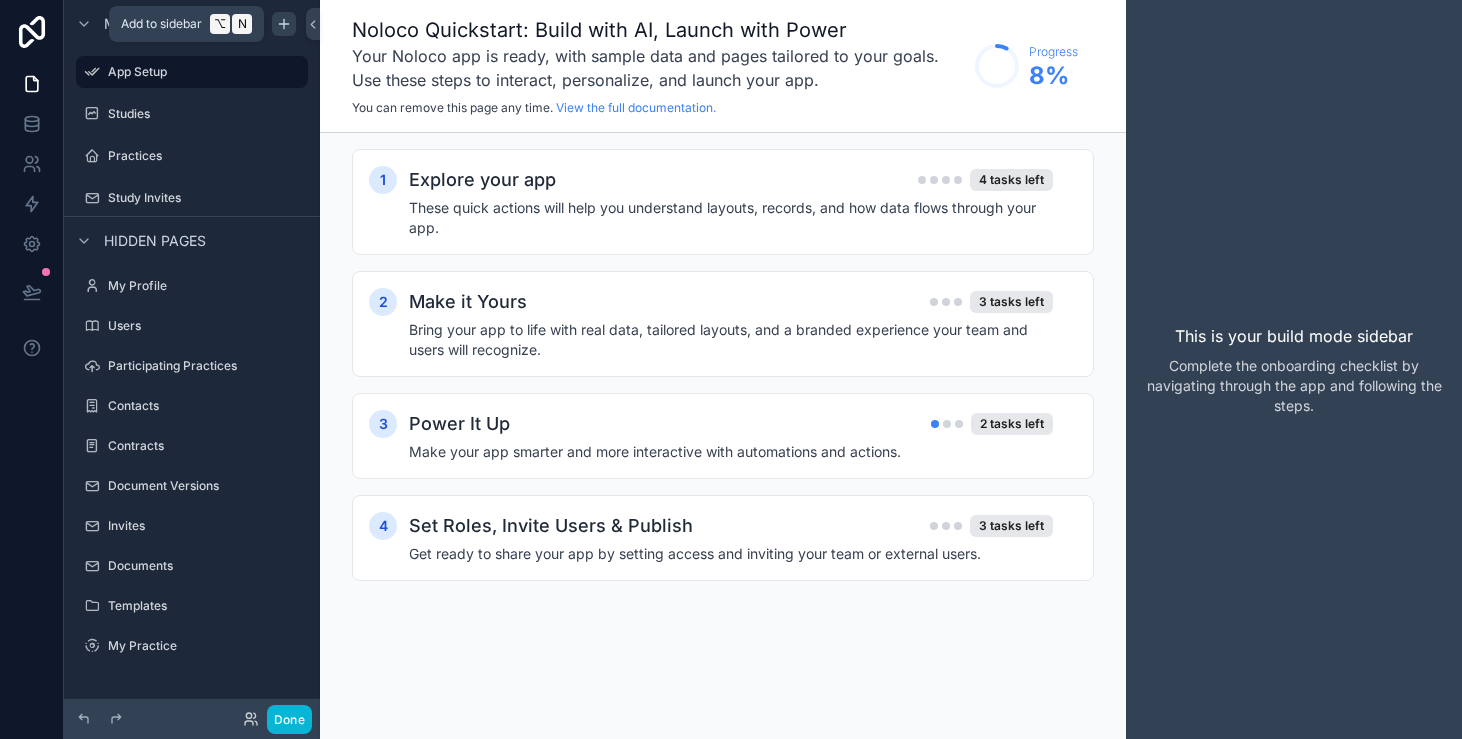 click 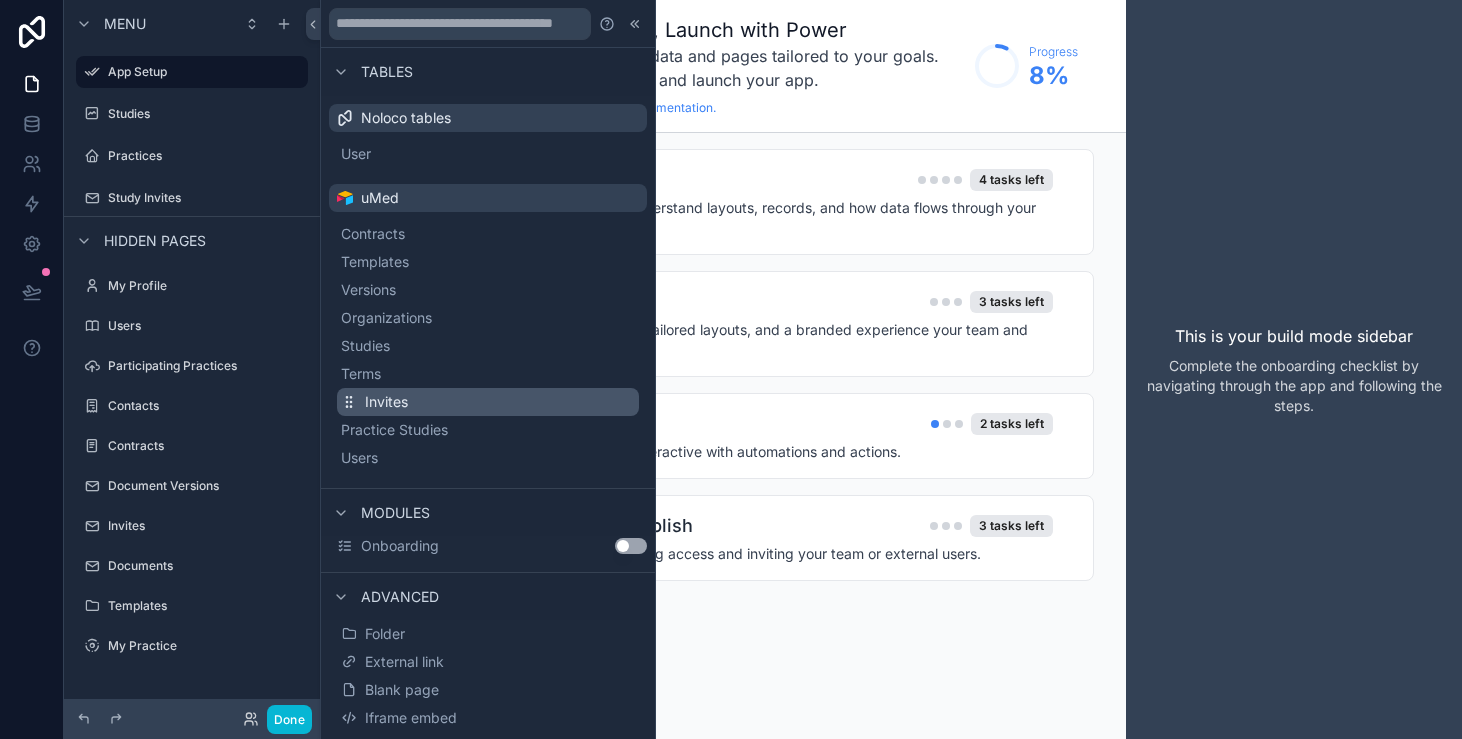 click on "Invites" at bounding box center [488, 402] 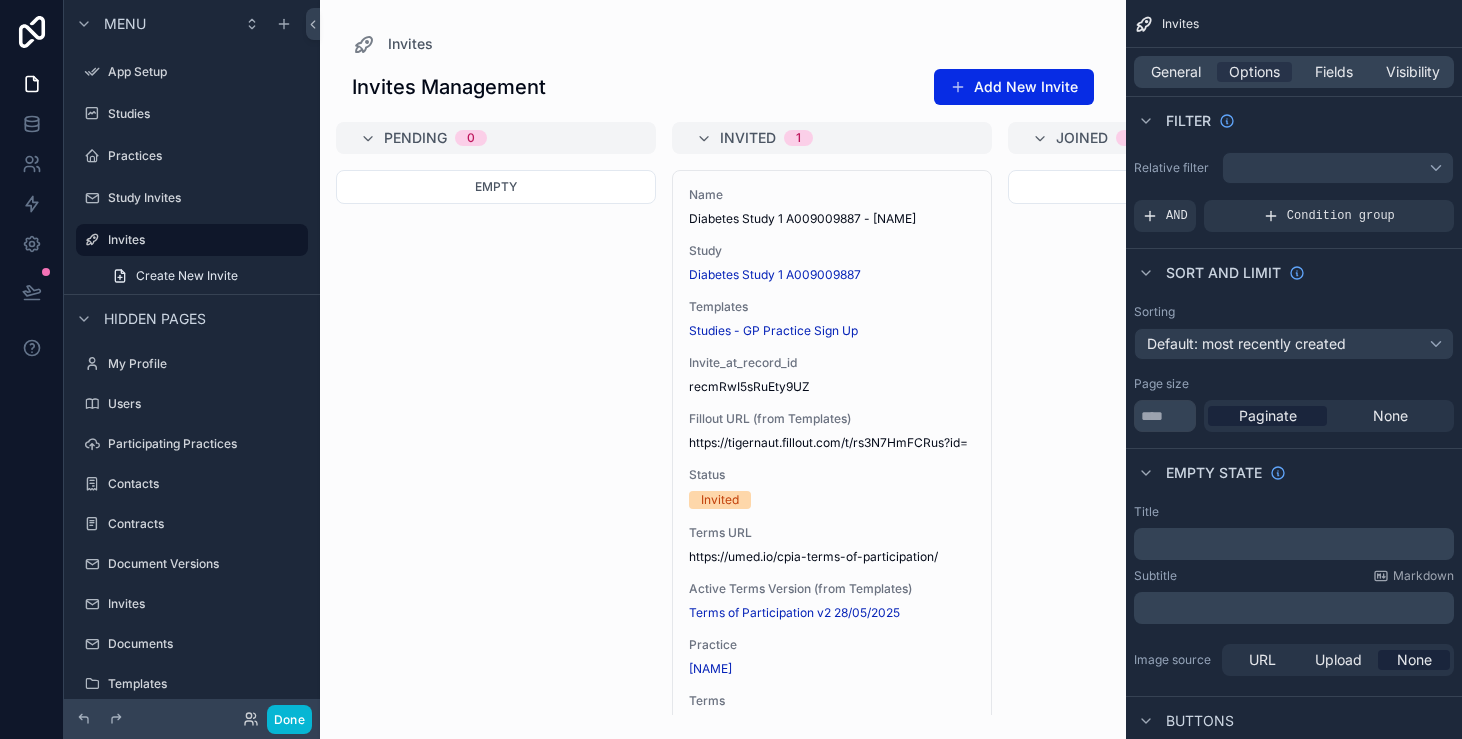 click at bounding box center [723, 369] 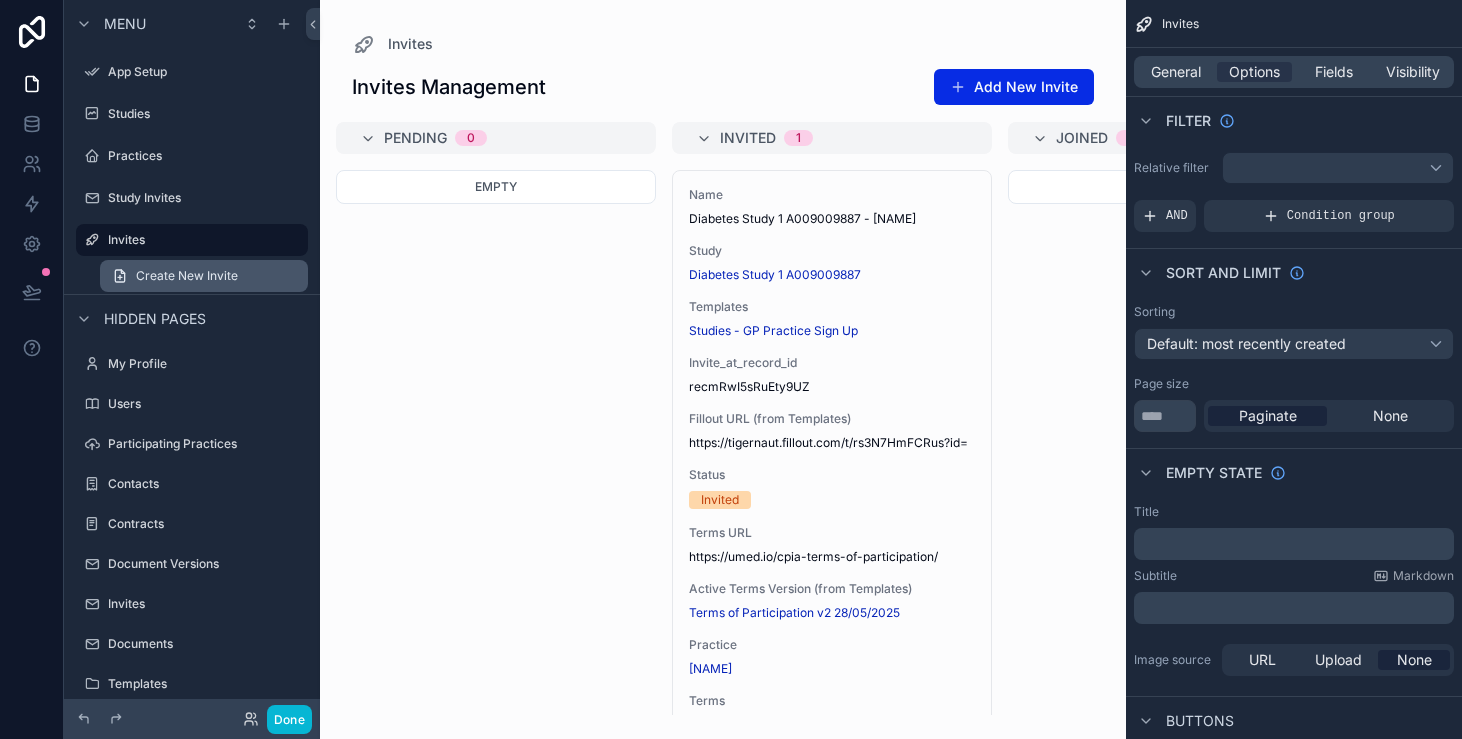 click on "Create New Invite" at bounding box center (187, 276) 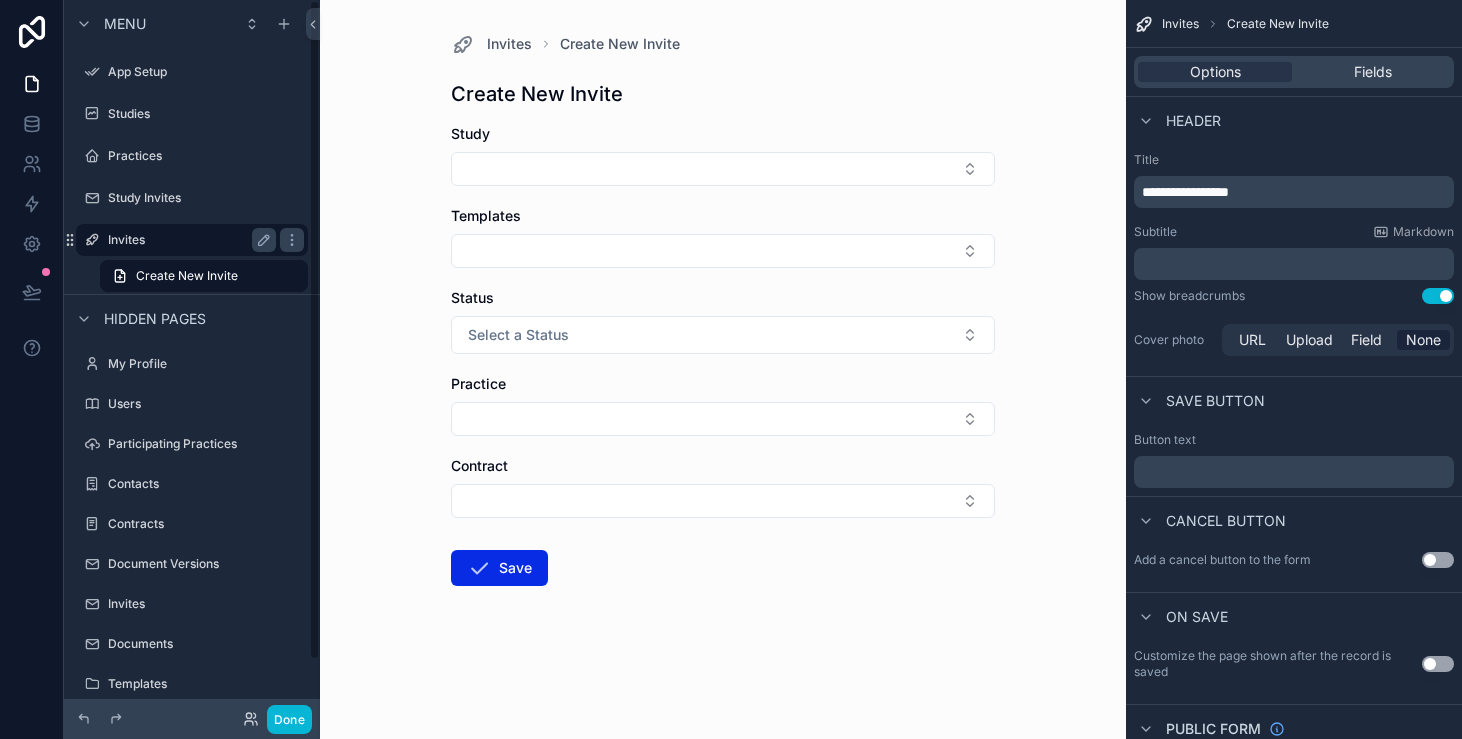 click on "Invites" at bounding box center [192, 240] 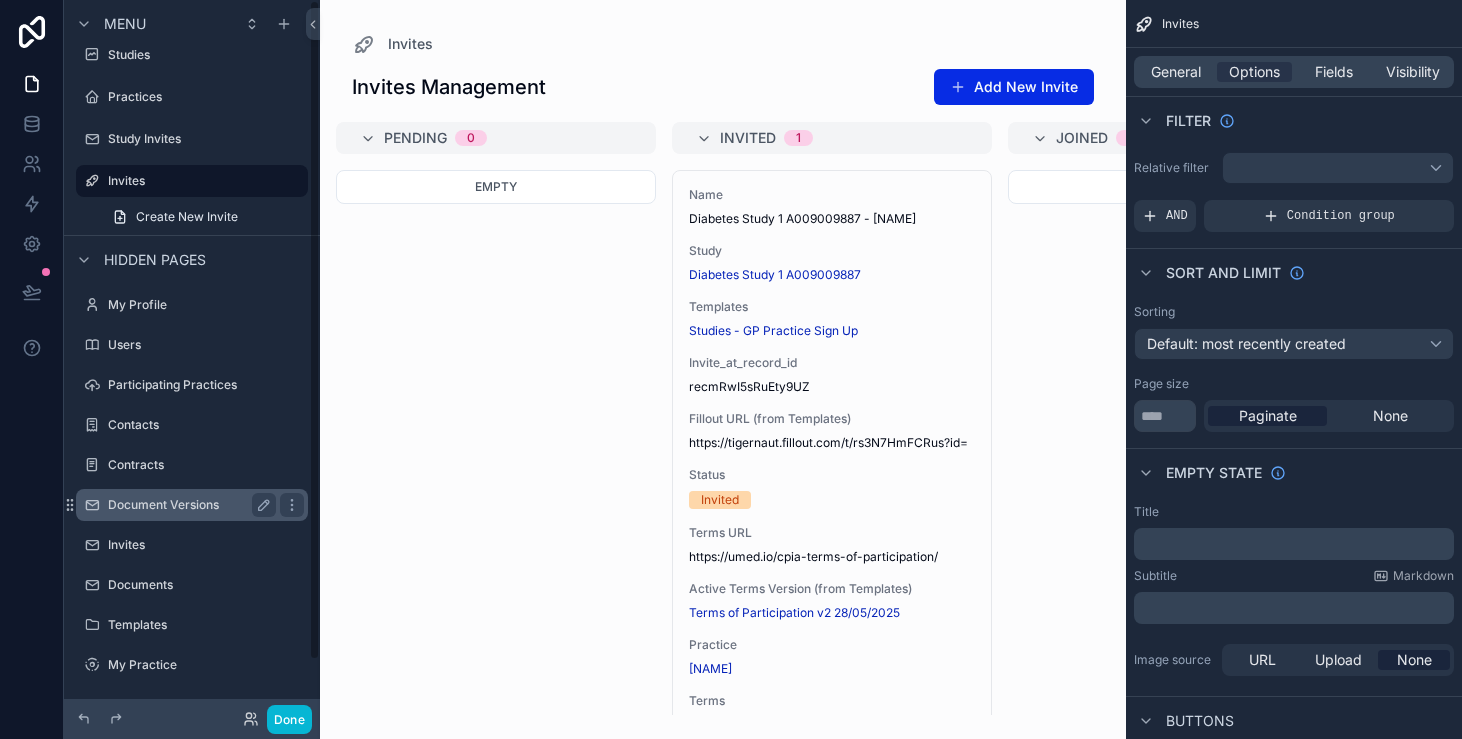scroll, scrollTop: 0, scrollLeft: 0, axis: both 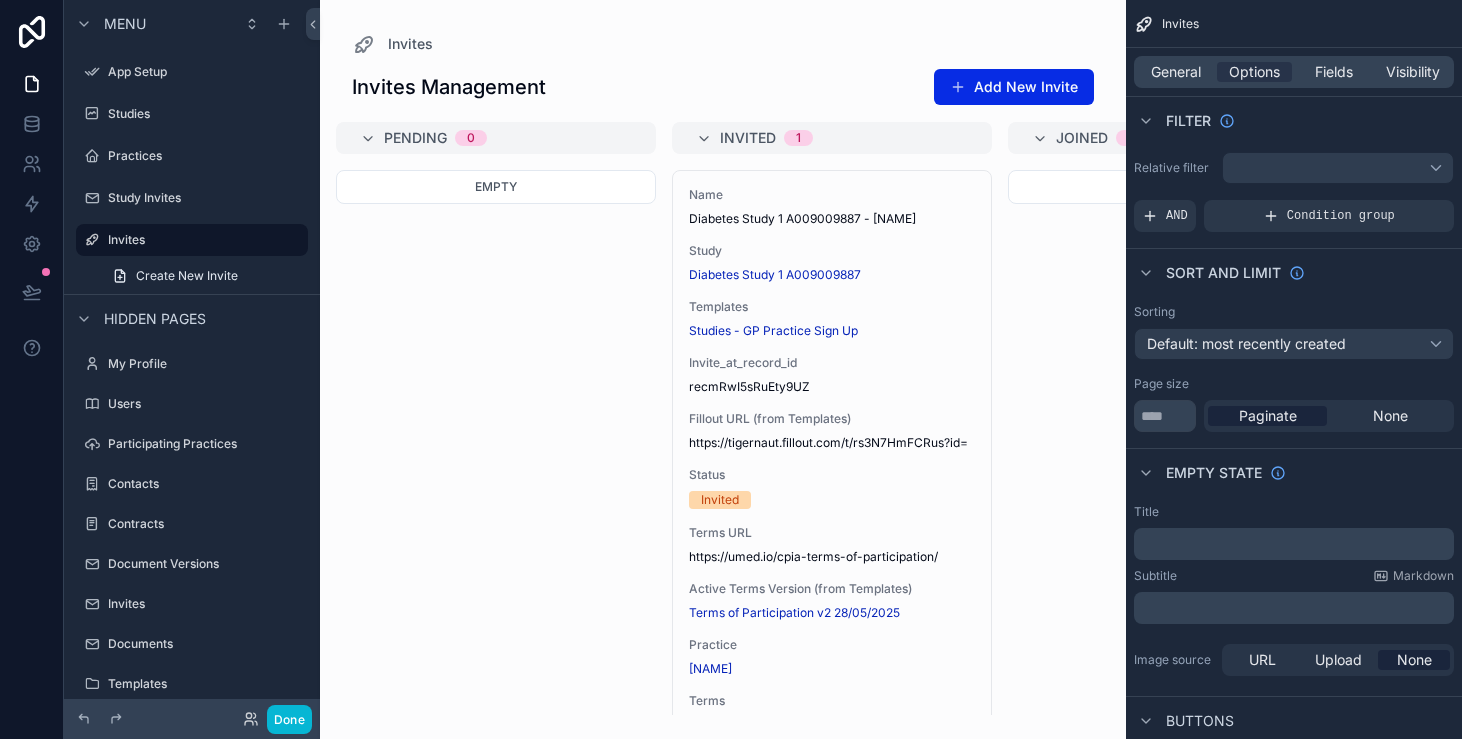 click on "Invites Management Add New Invite" at bounding box center (723, 87) 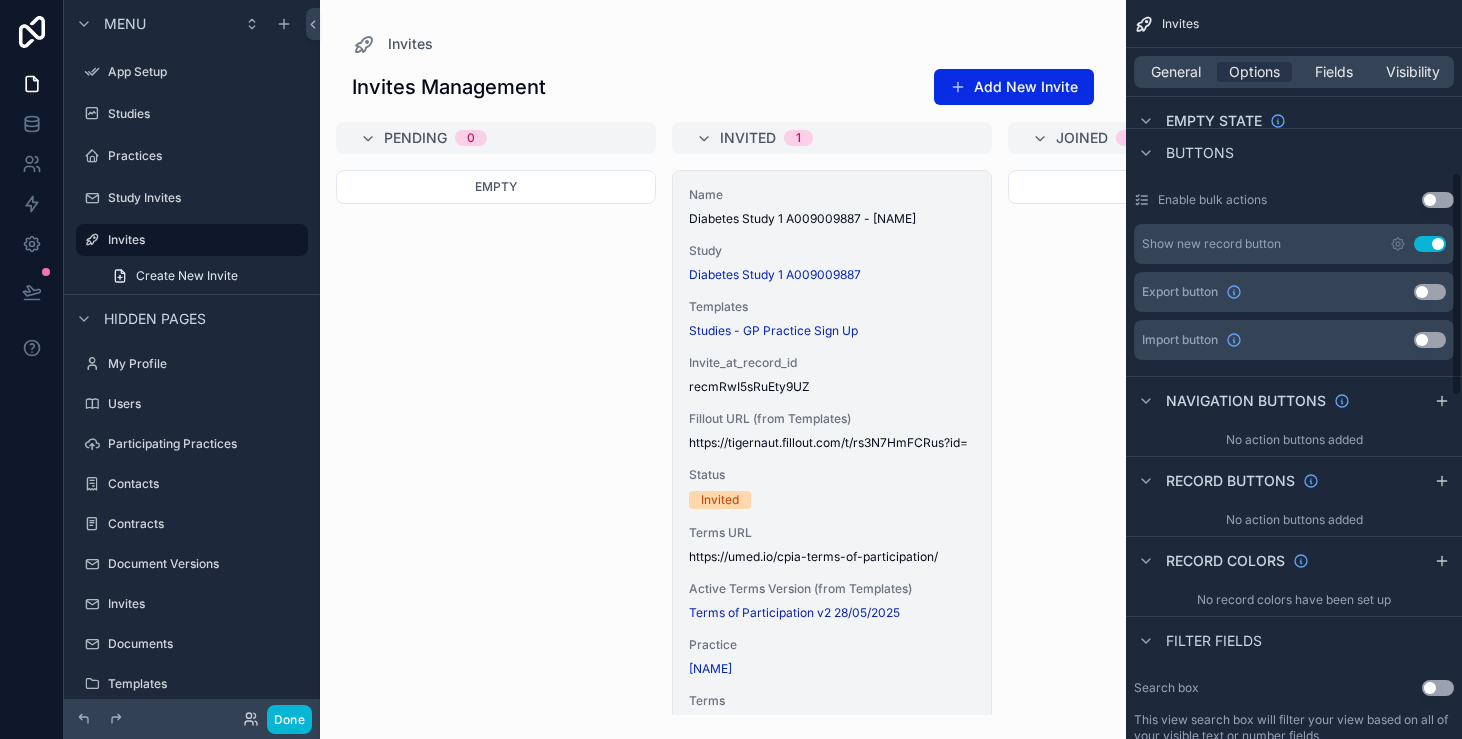 scroll, scrollTop: 567, scrollLeft: 0, axis: vertical 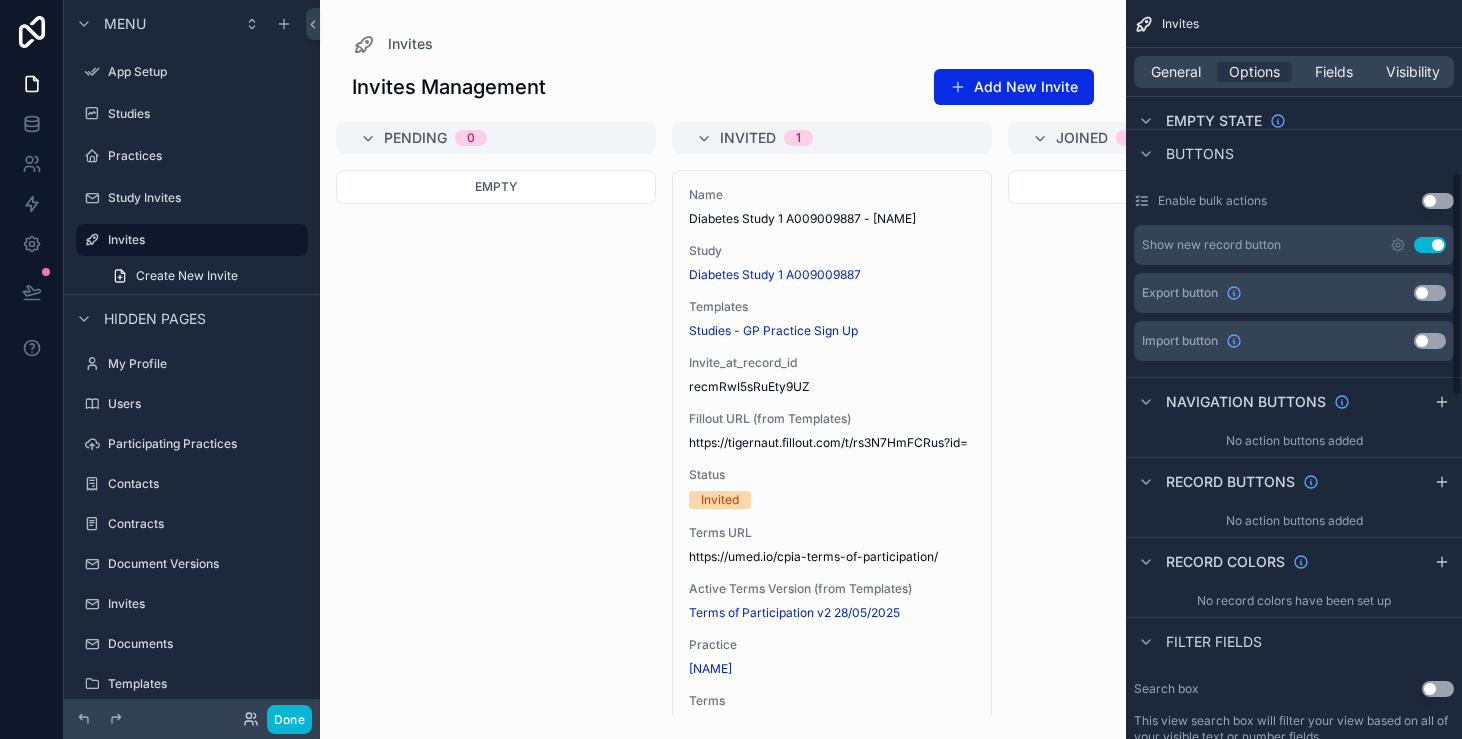 click on "Show new record button Use setting" at bounding box center (1294, 245) 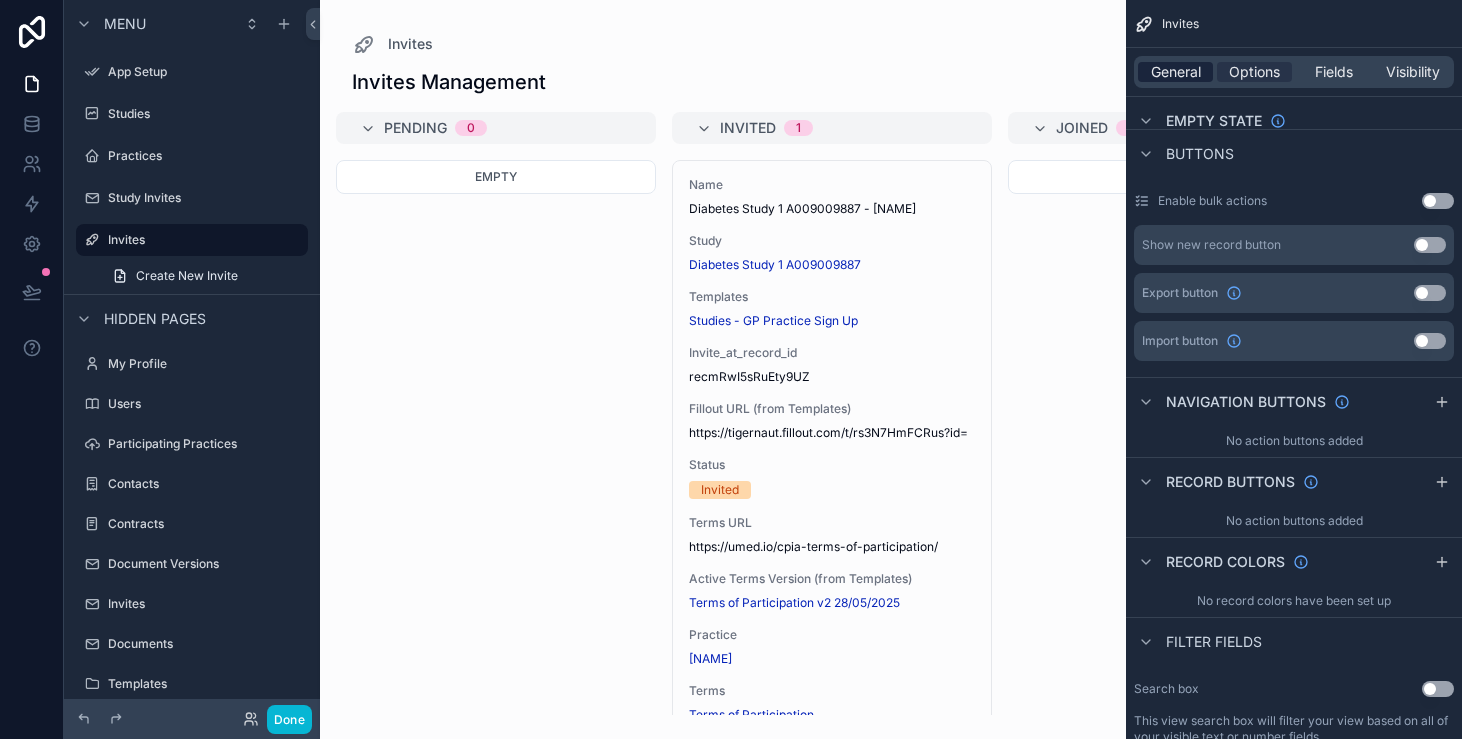 click on "General" at bounding box center [1176, 72] 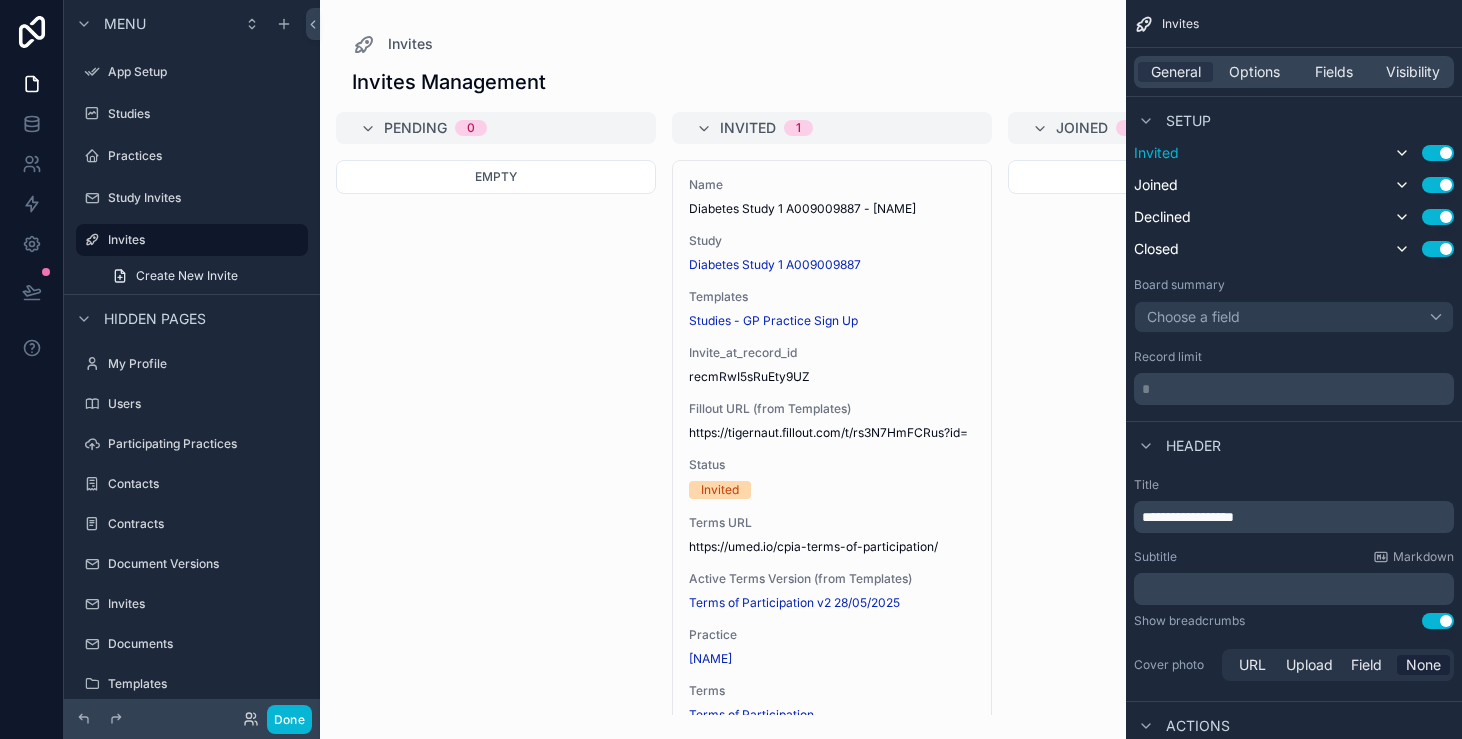click on "Use setting" at bounding box center [1438, 153] 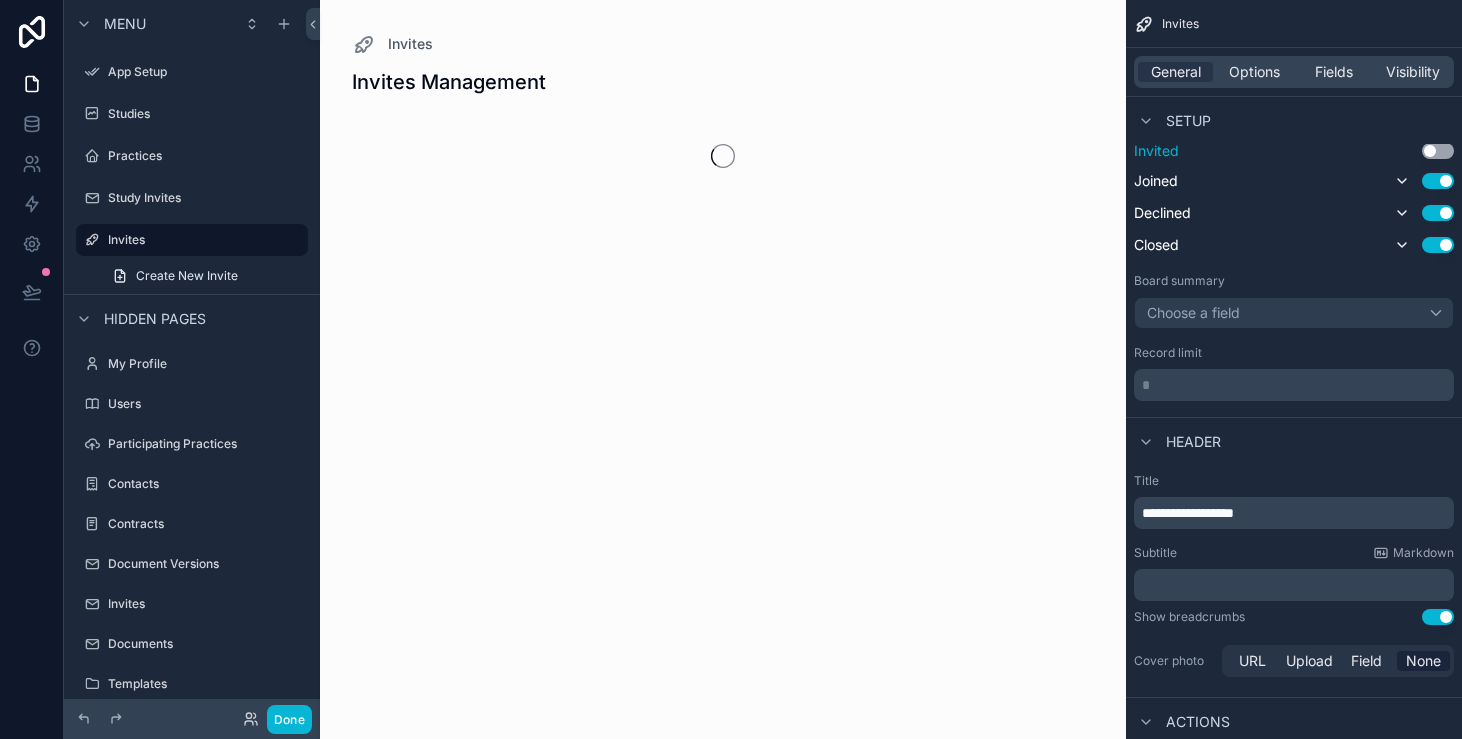 click on "Use setting" at bounding box center [1438, 151] 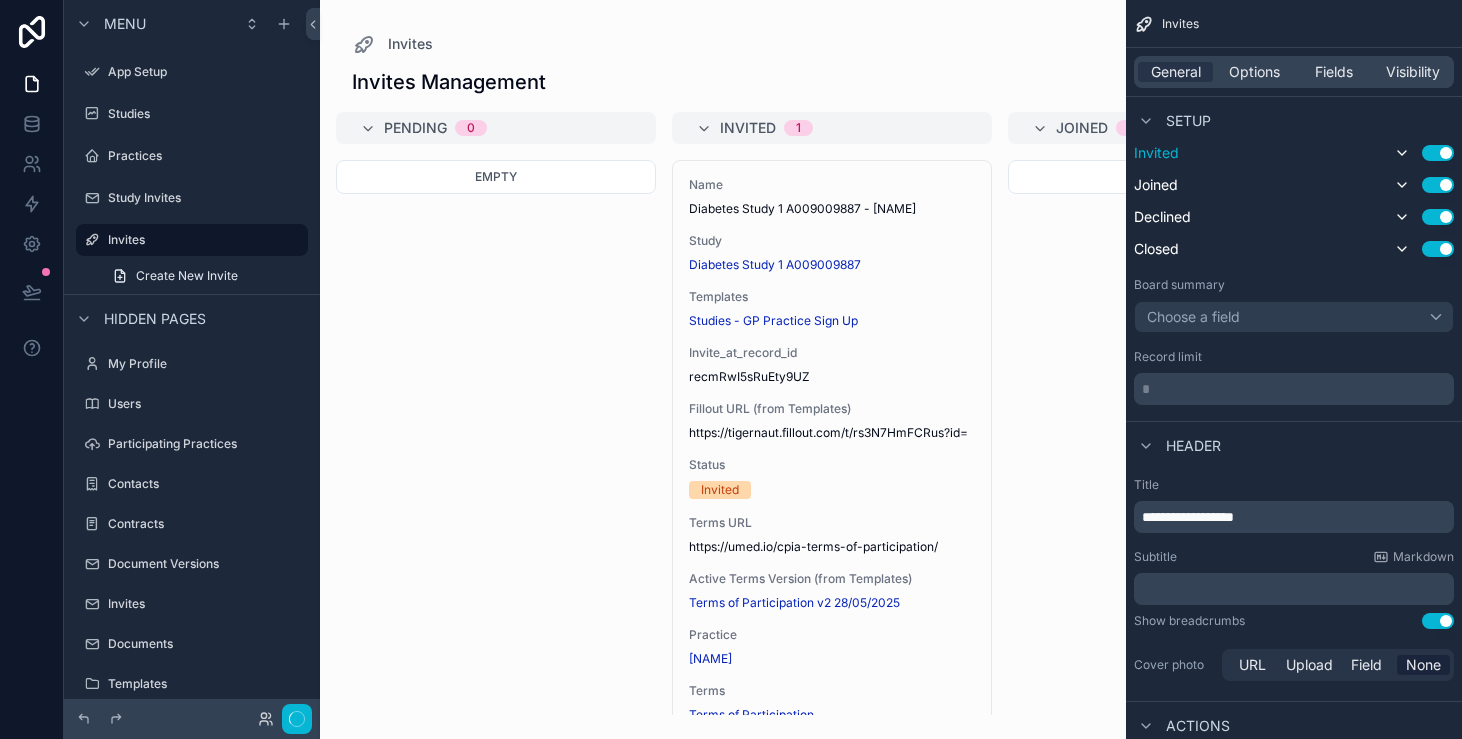 click on "Use setting" at bounding box center (1438, 153) 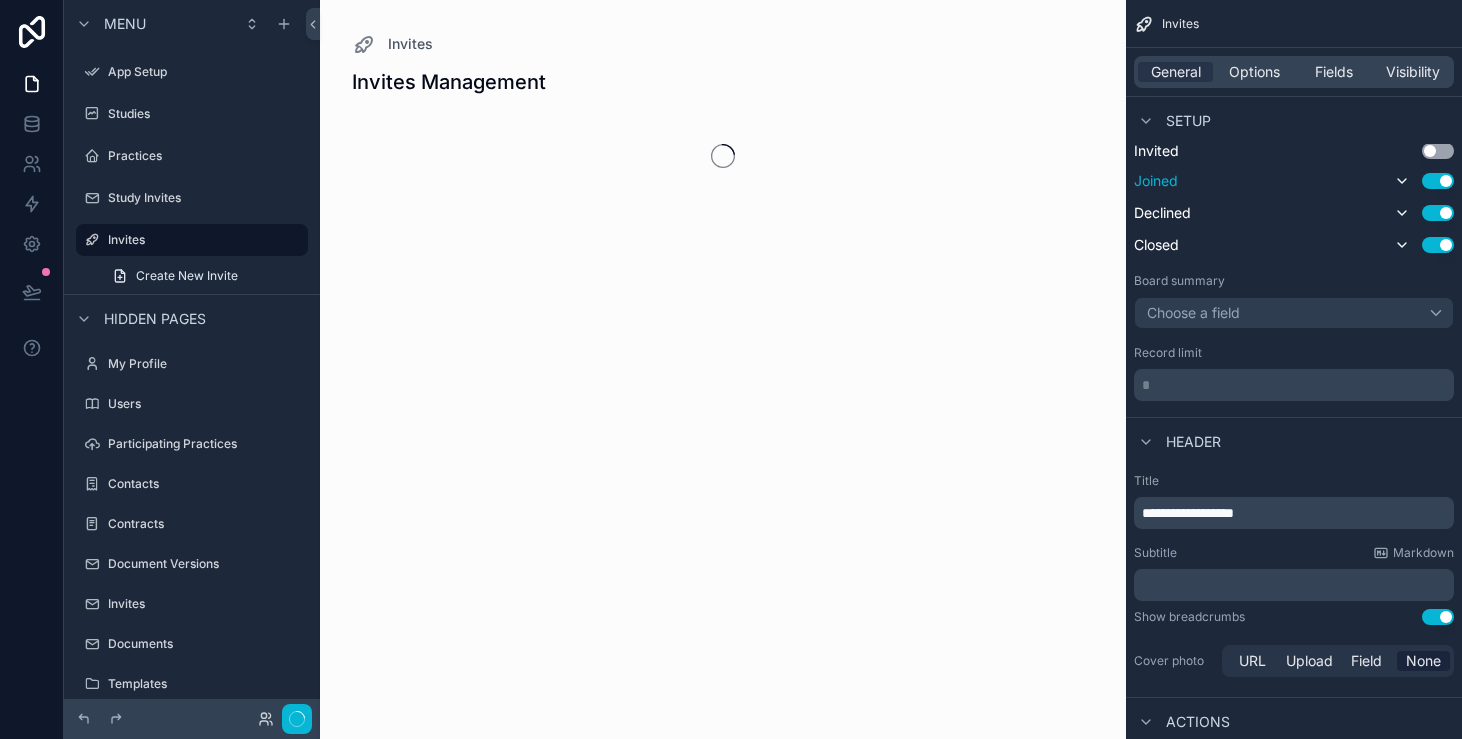 click on "Use setting" at bounding box center [1422, 181] 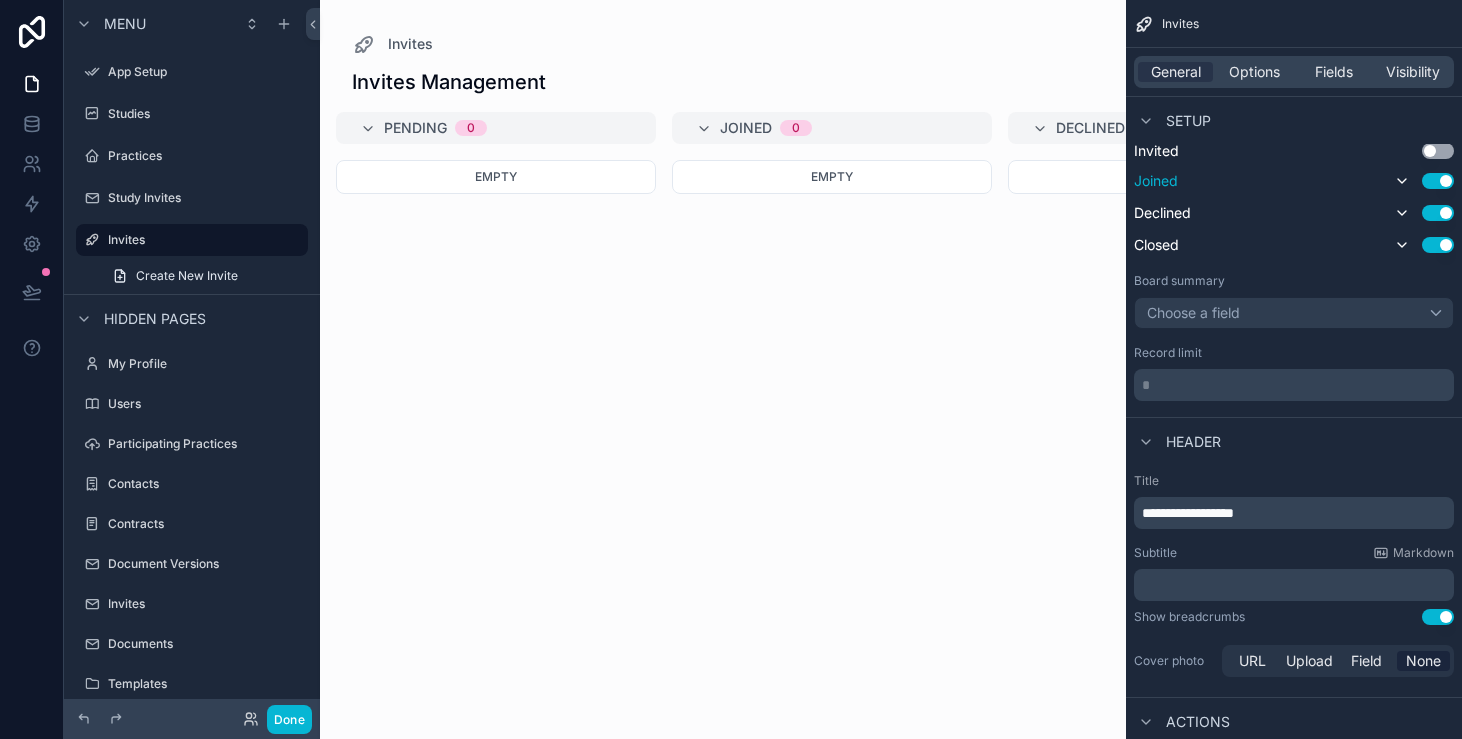 click on "Use setting" at bounding box center [1438, 181] 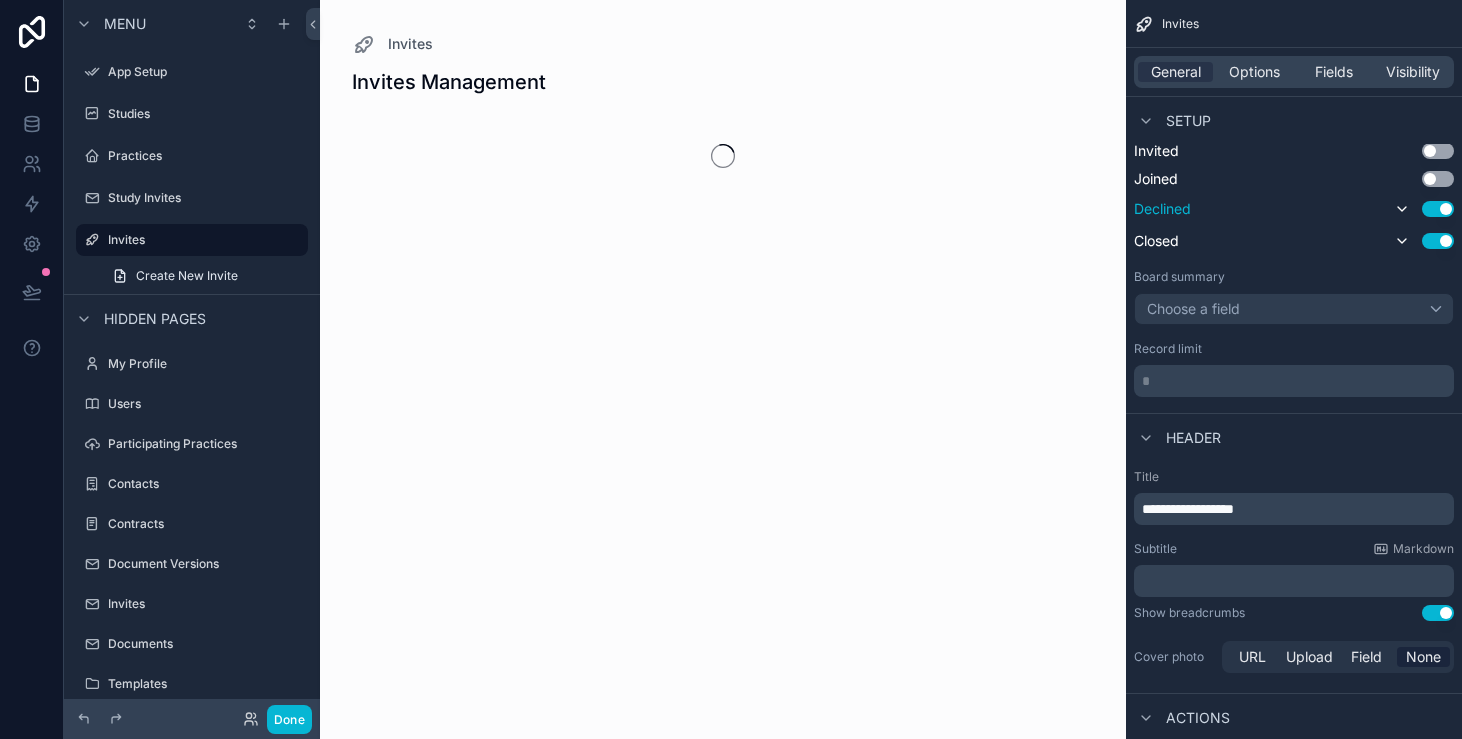click on "Use setting" at bounding box center (1438, 209) 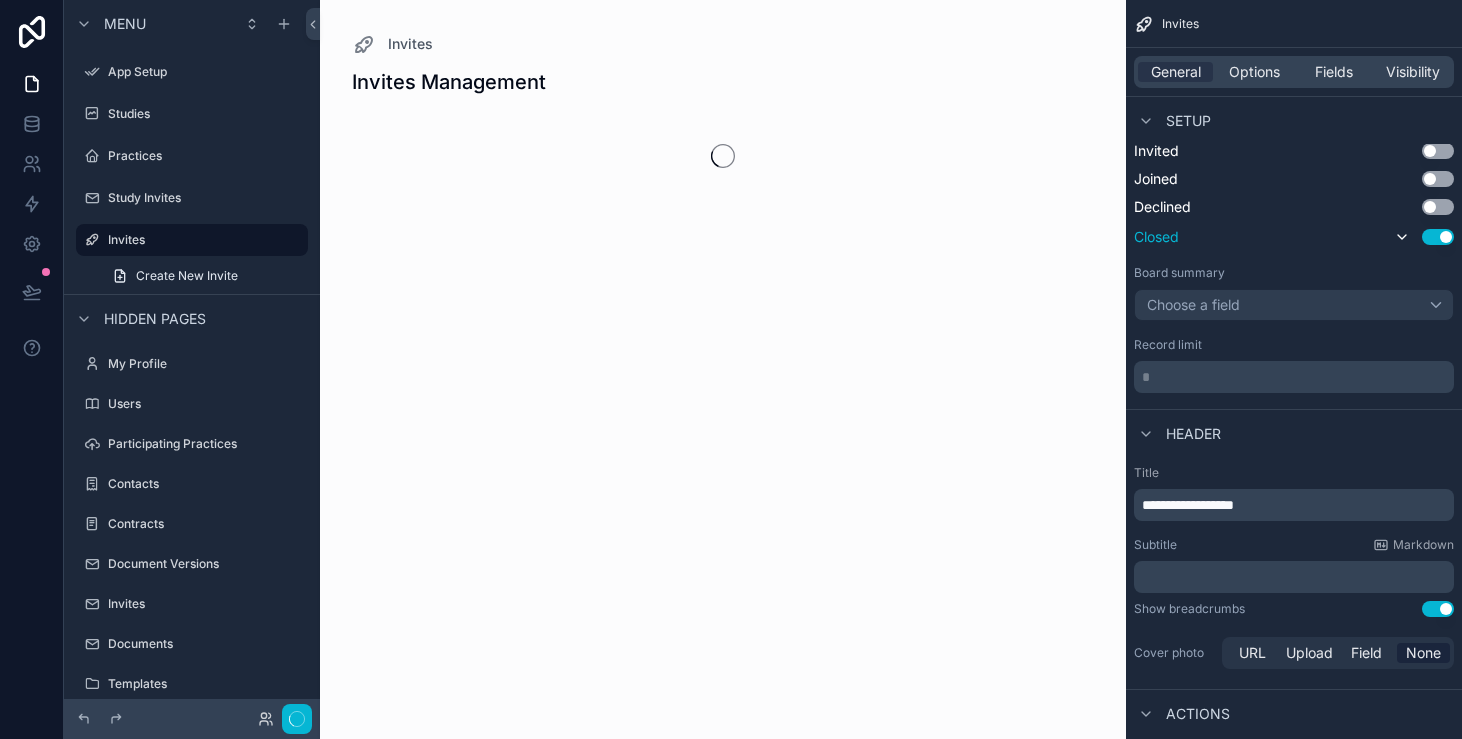 click on "Use setting" at bounding box center (1438, 237) 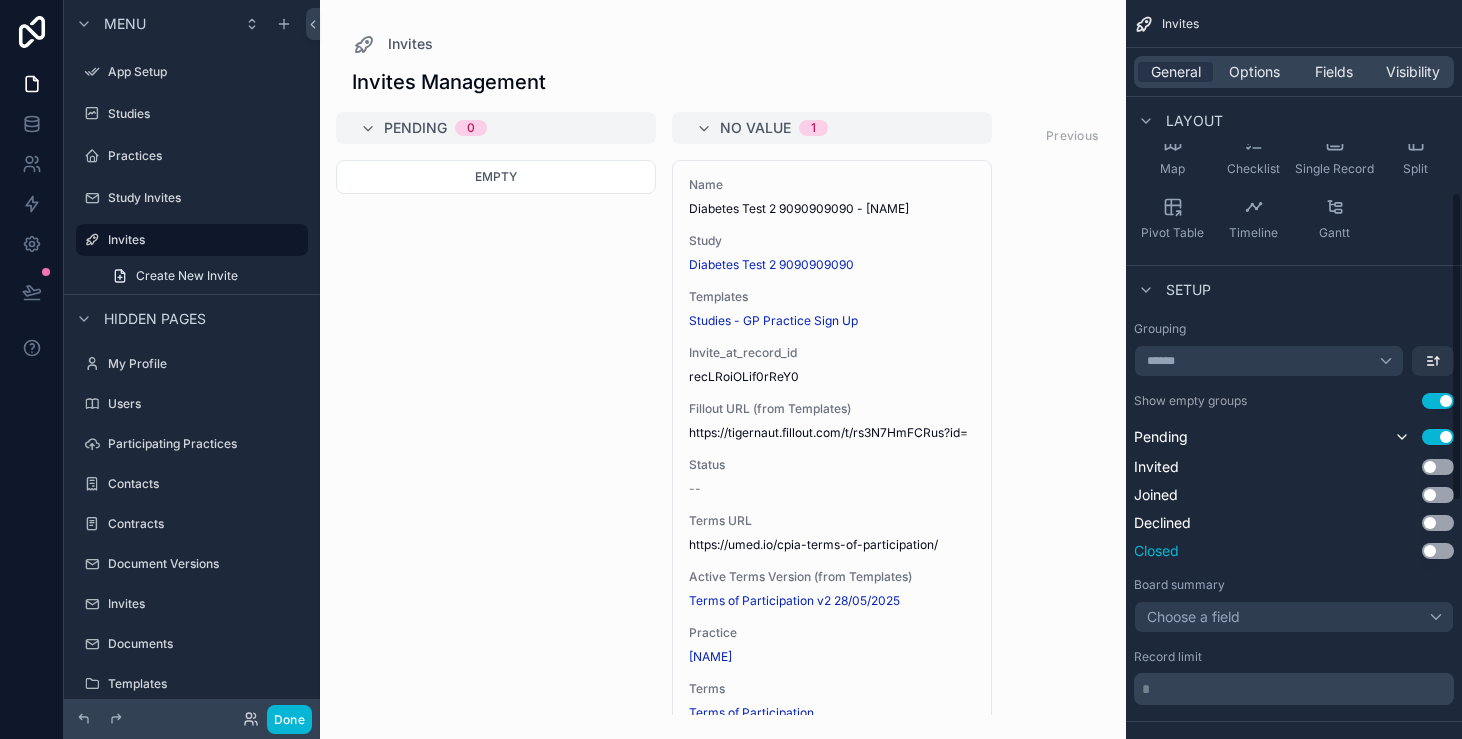 scroll, scrollTop: 0, scrollLeft: 0, axis: both 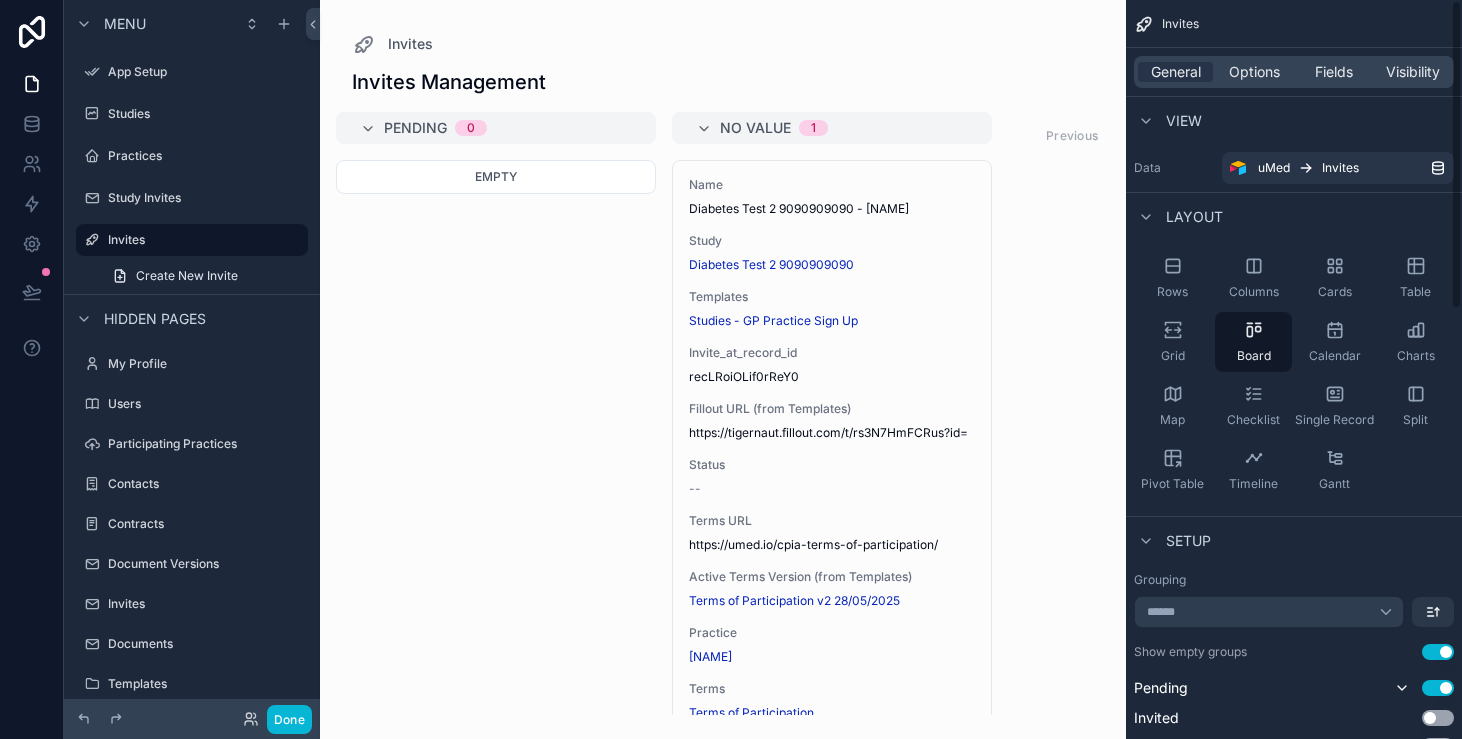 click on "General Options Fields Visibility" at bounding box center (1294, 72) 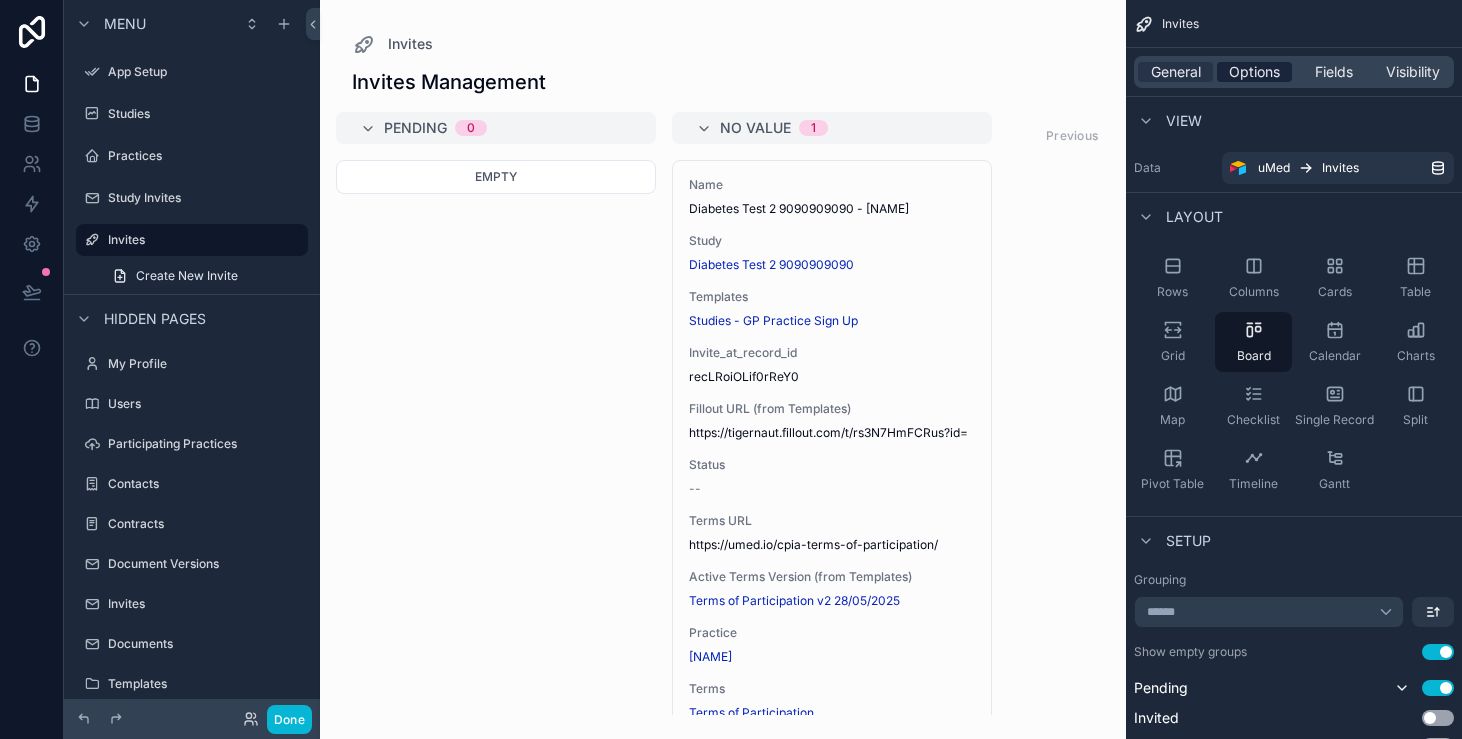 click on "Options" at bounding box center (1254, 72) 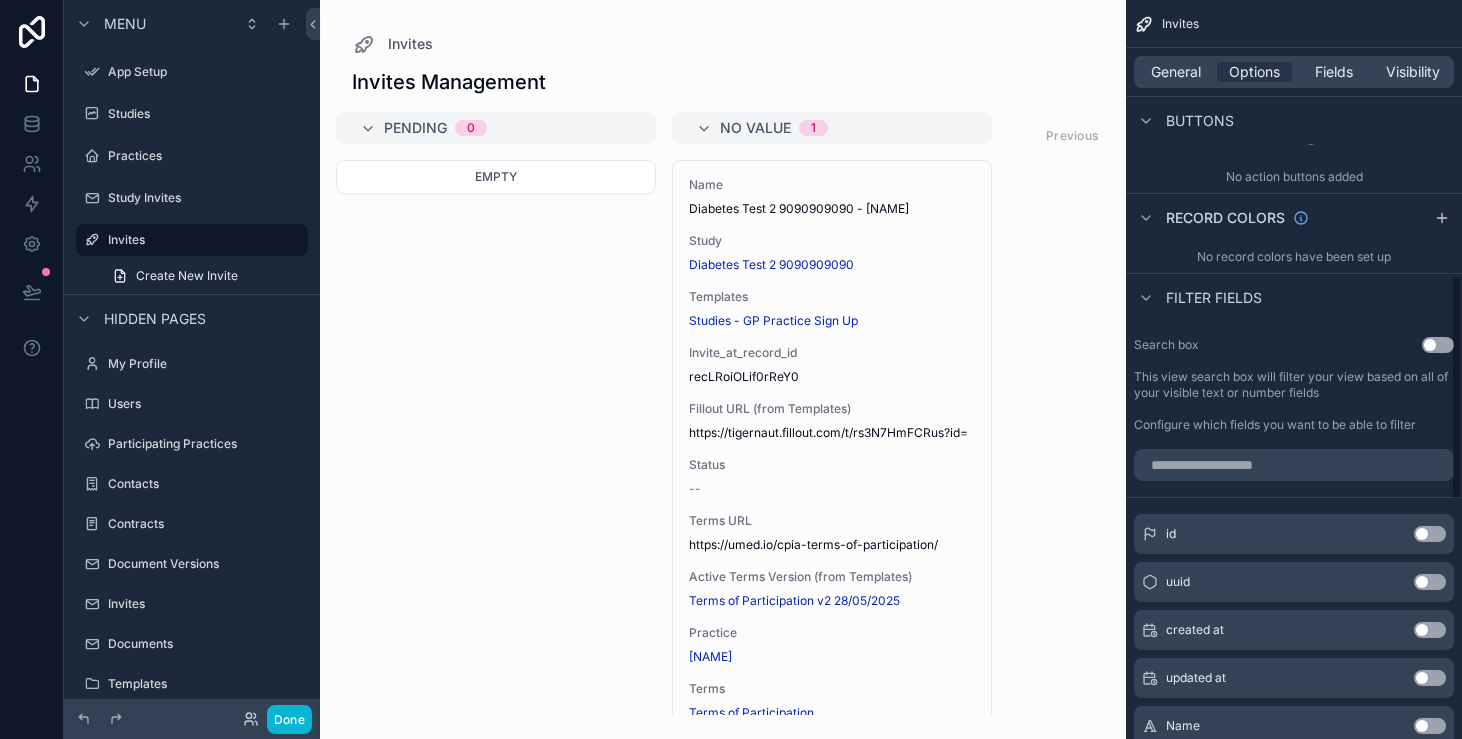 scroll, scrollTop: 800, scrollLeft: 0, axis: vertical 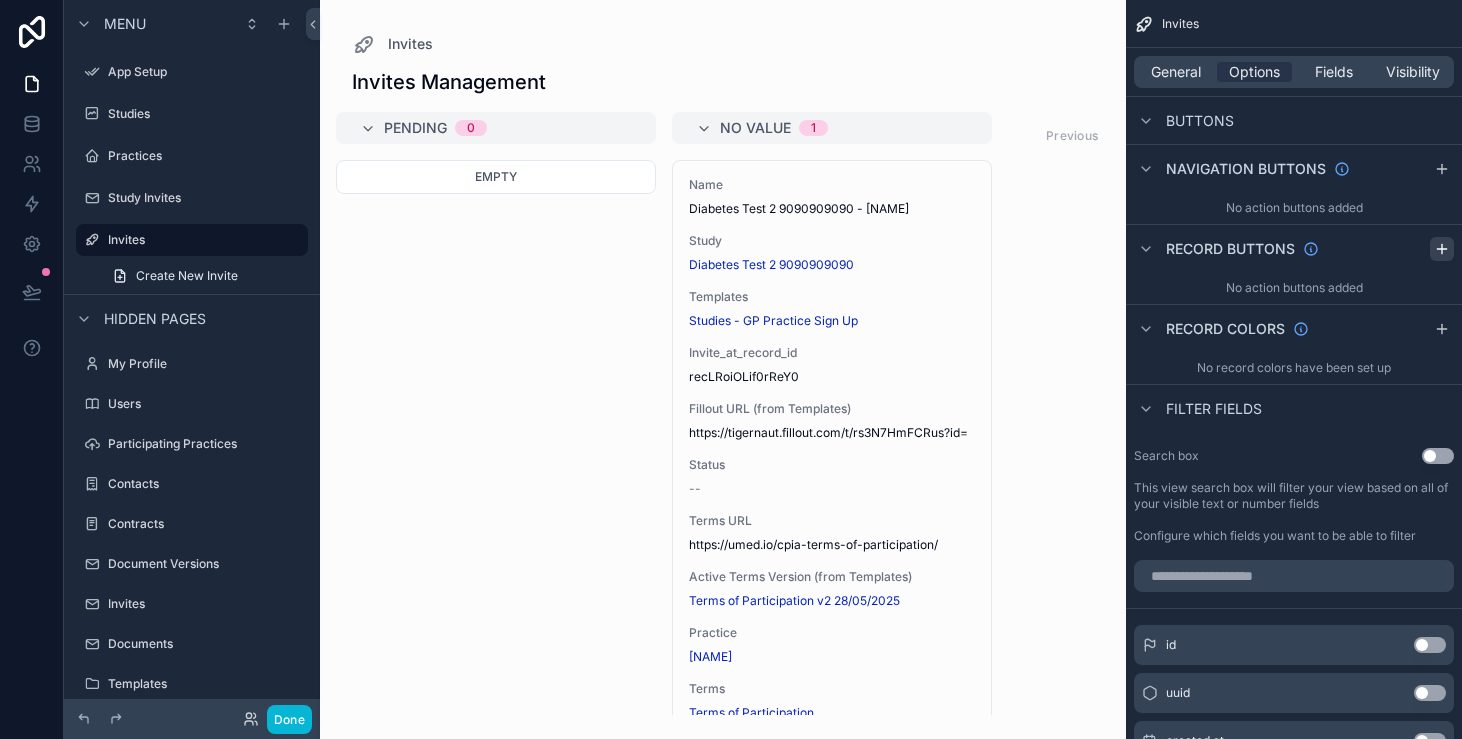 click 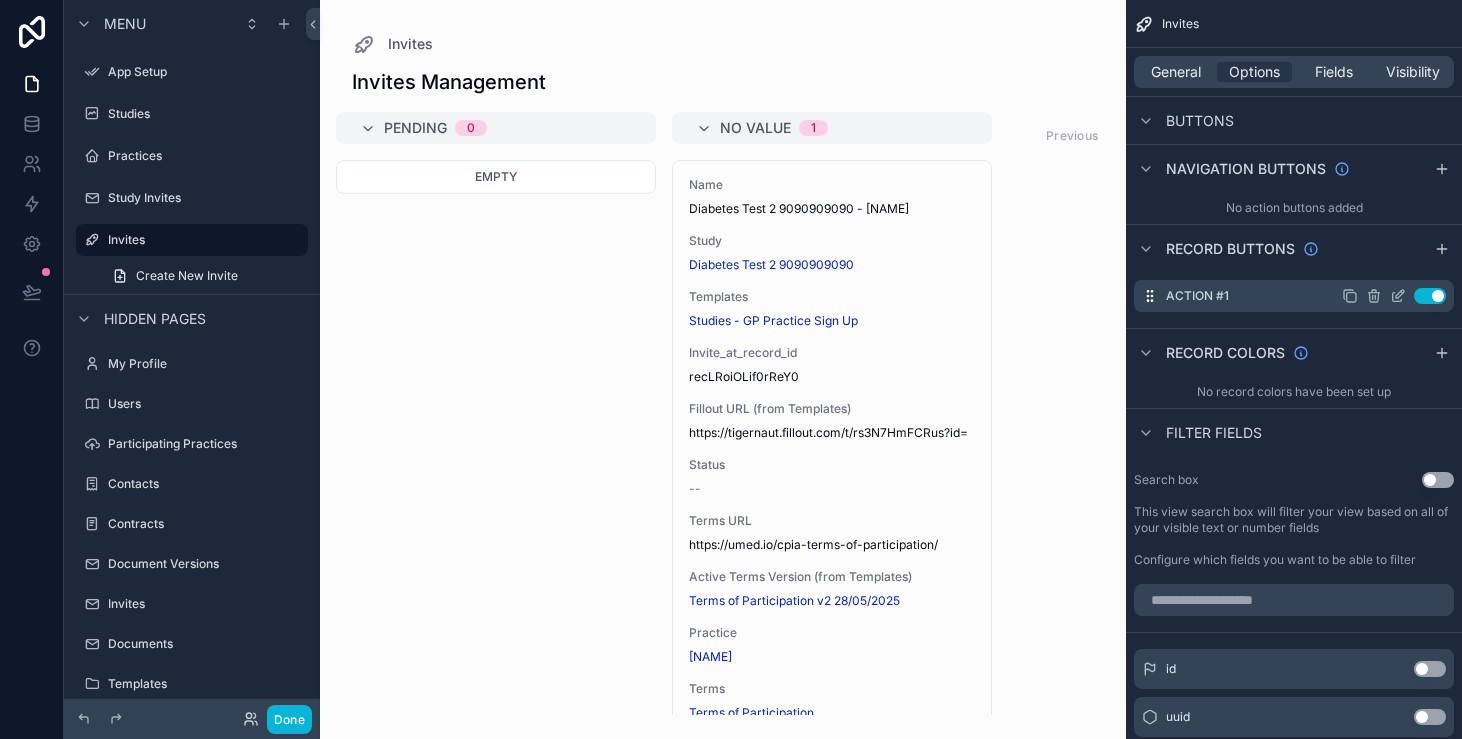 click 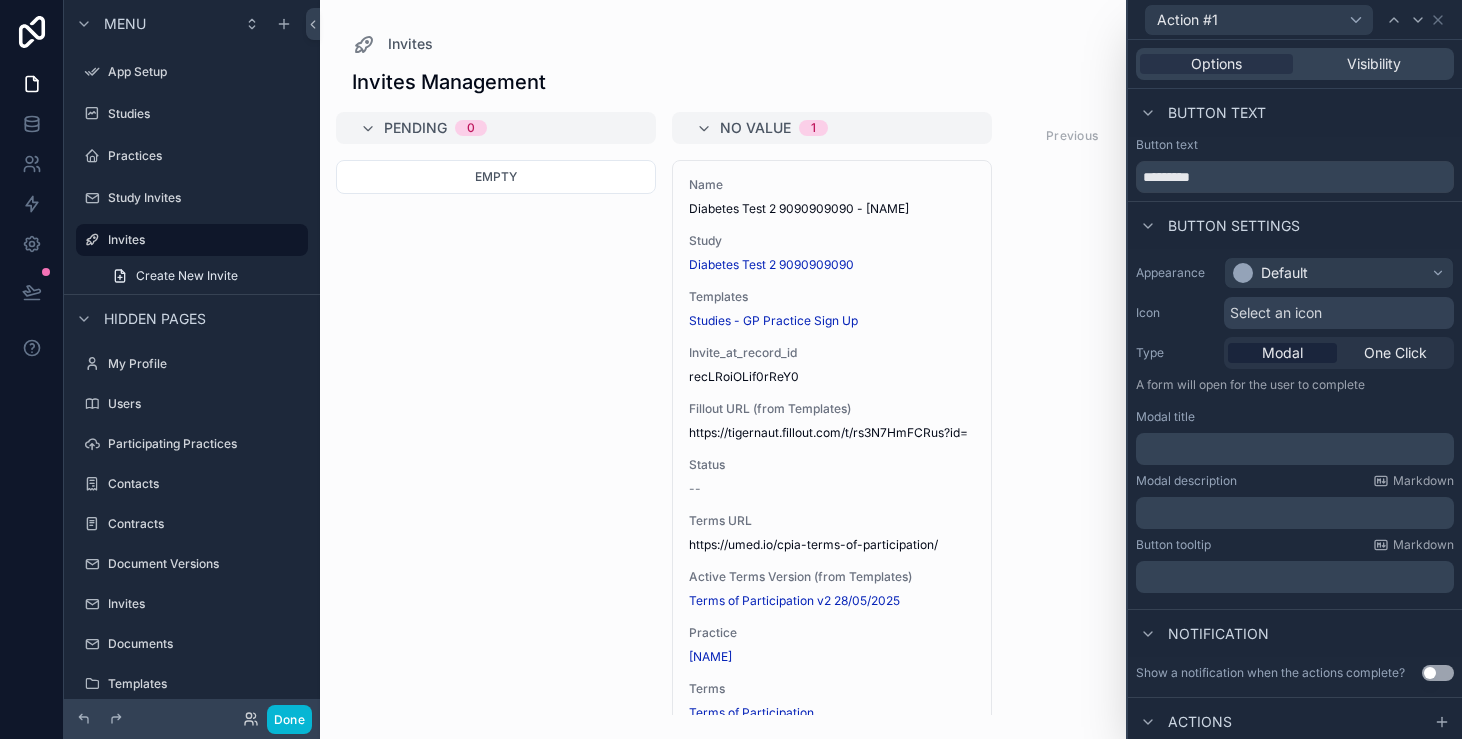 scroll, scrollTop: 42, scrollLeft: 0, axis: vertical 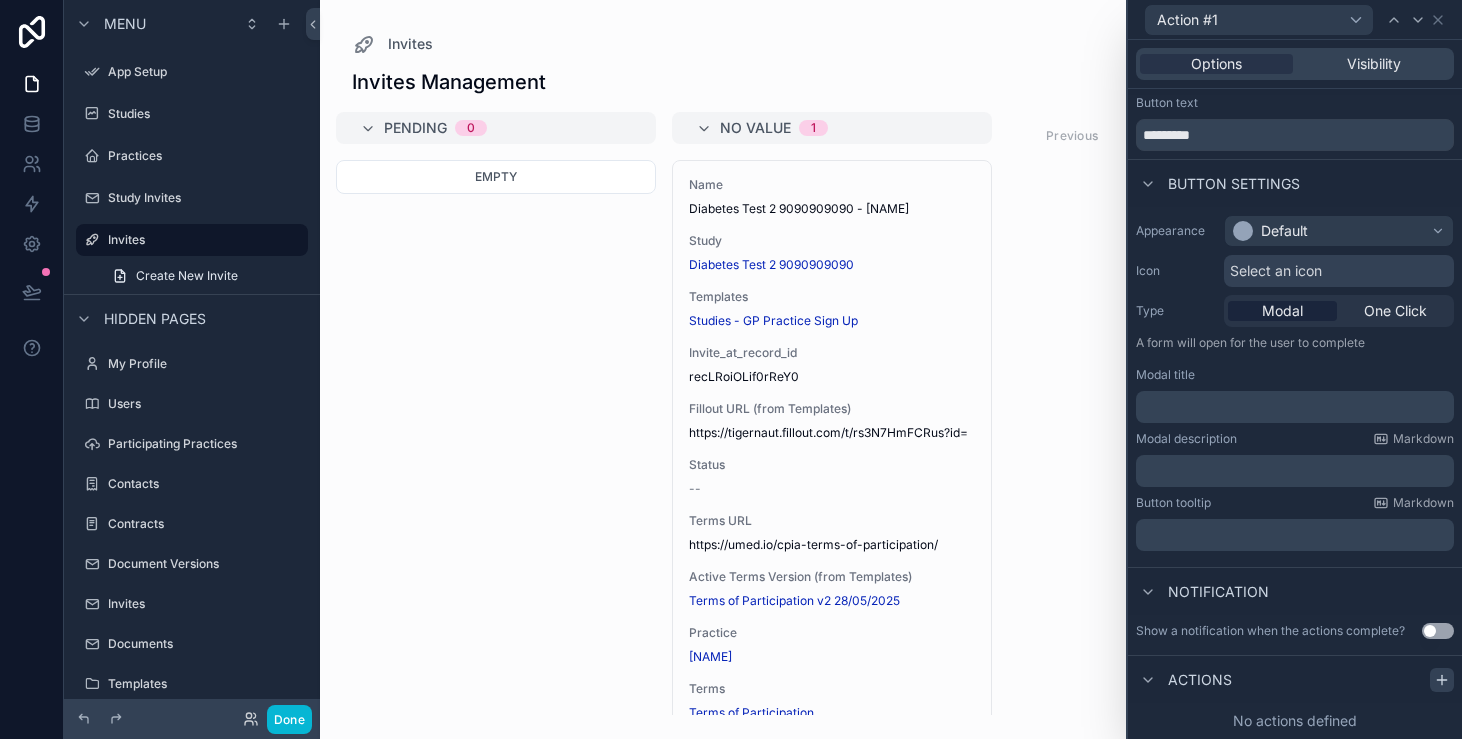 click 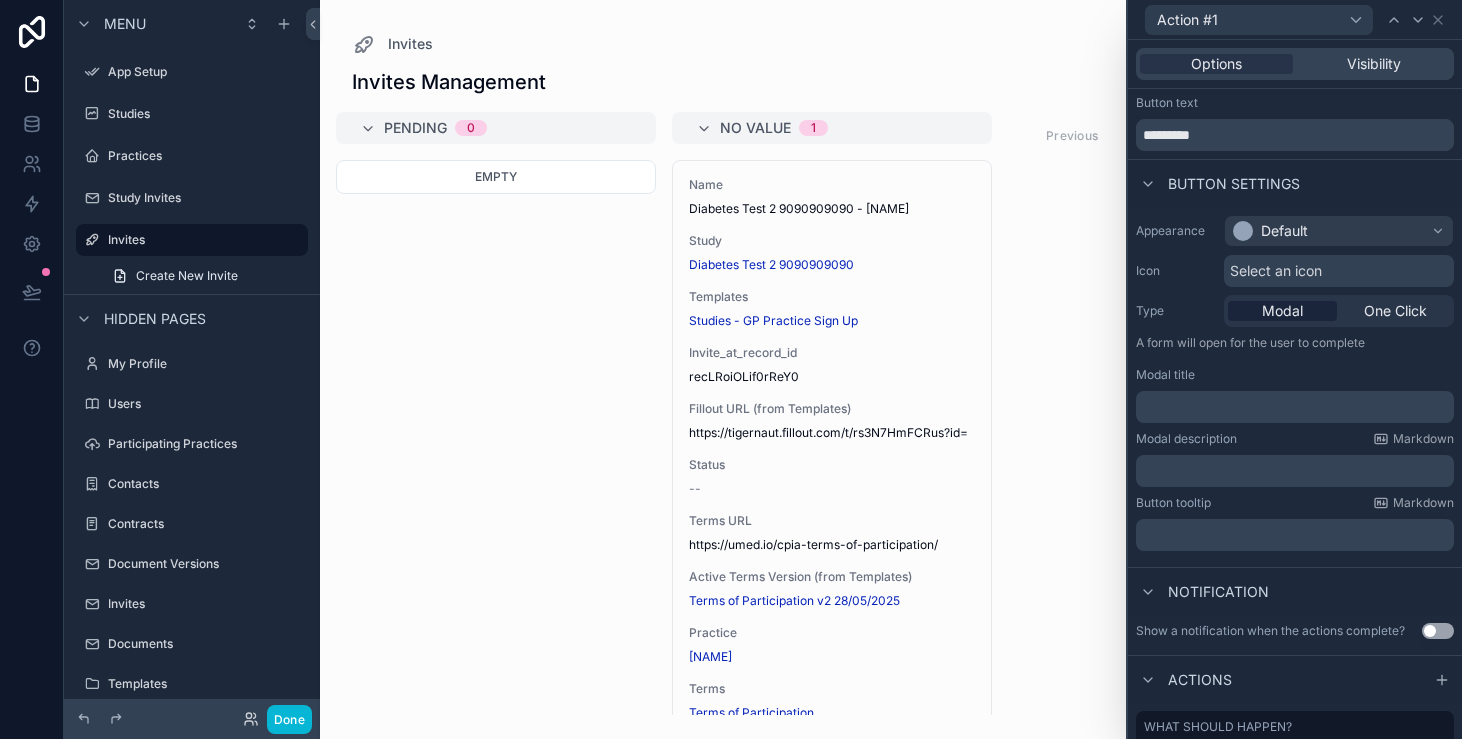 scroll, scrollTop: 145, scrollLeft: 0, axis: vertical 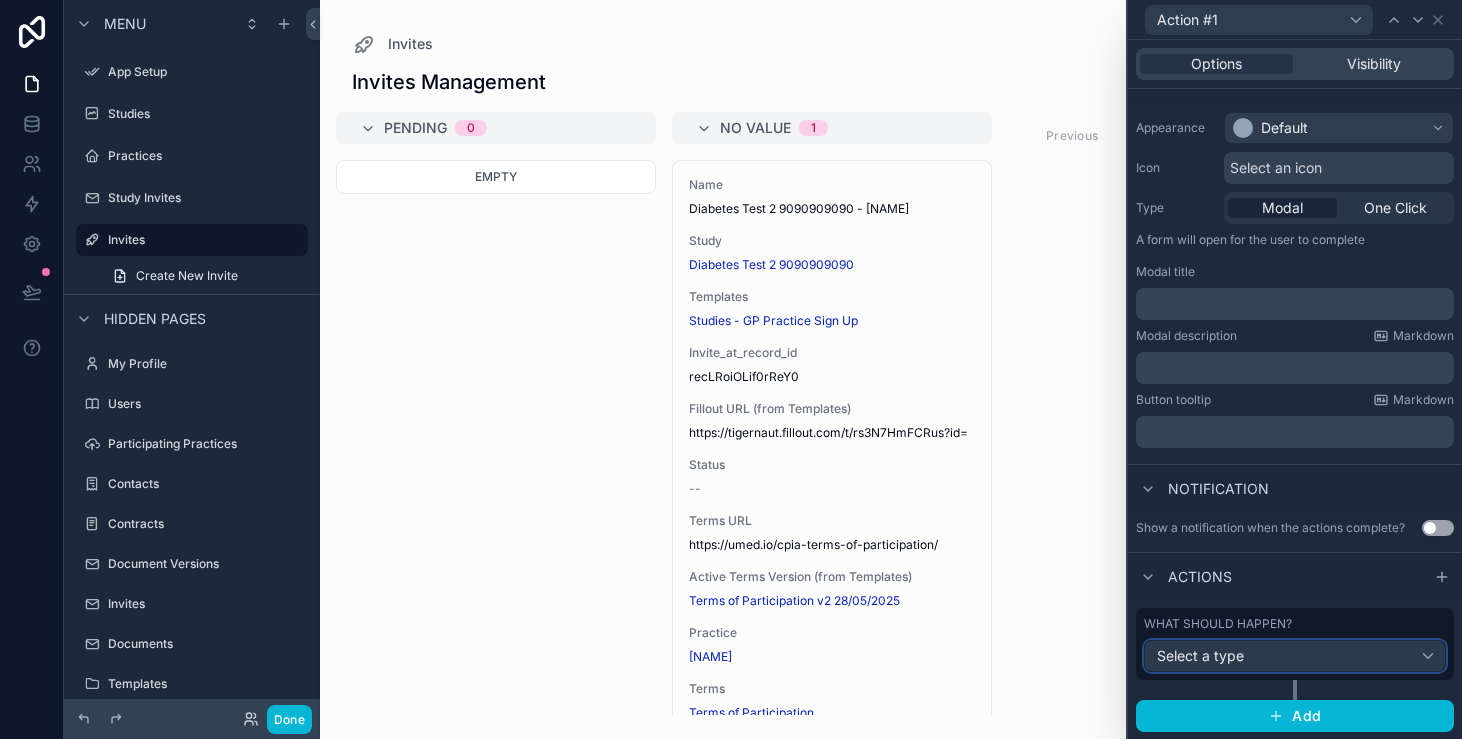 click on "Select a type" at bounding box center (1295, 656) 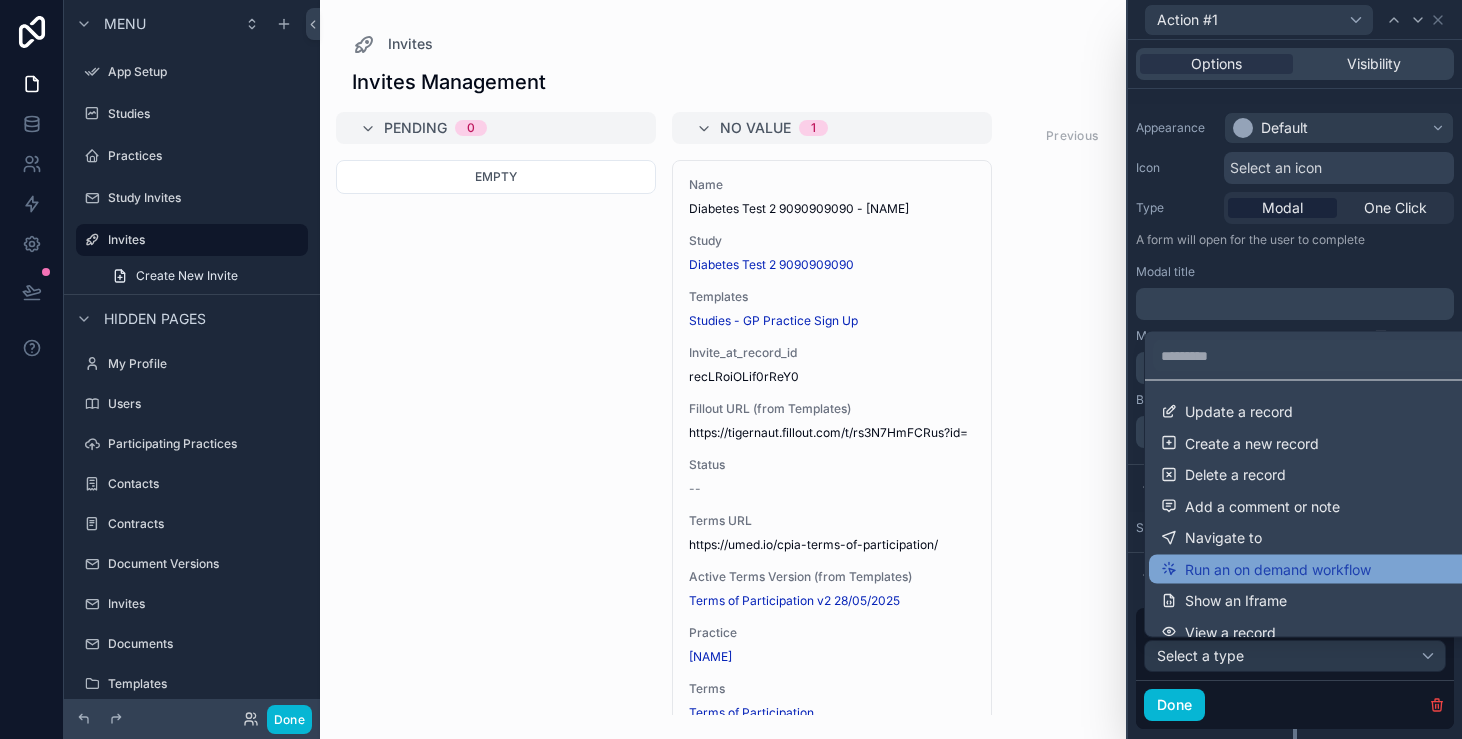 click on "Run an on demand workflow" at bounding box center [1319, 569] 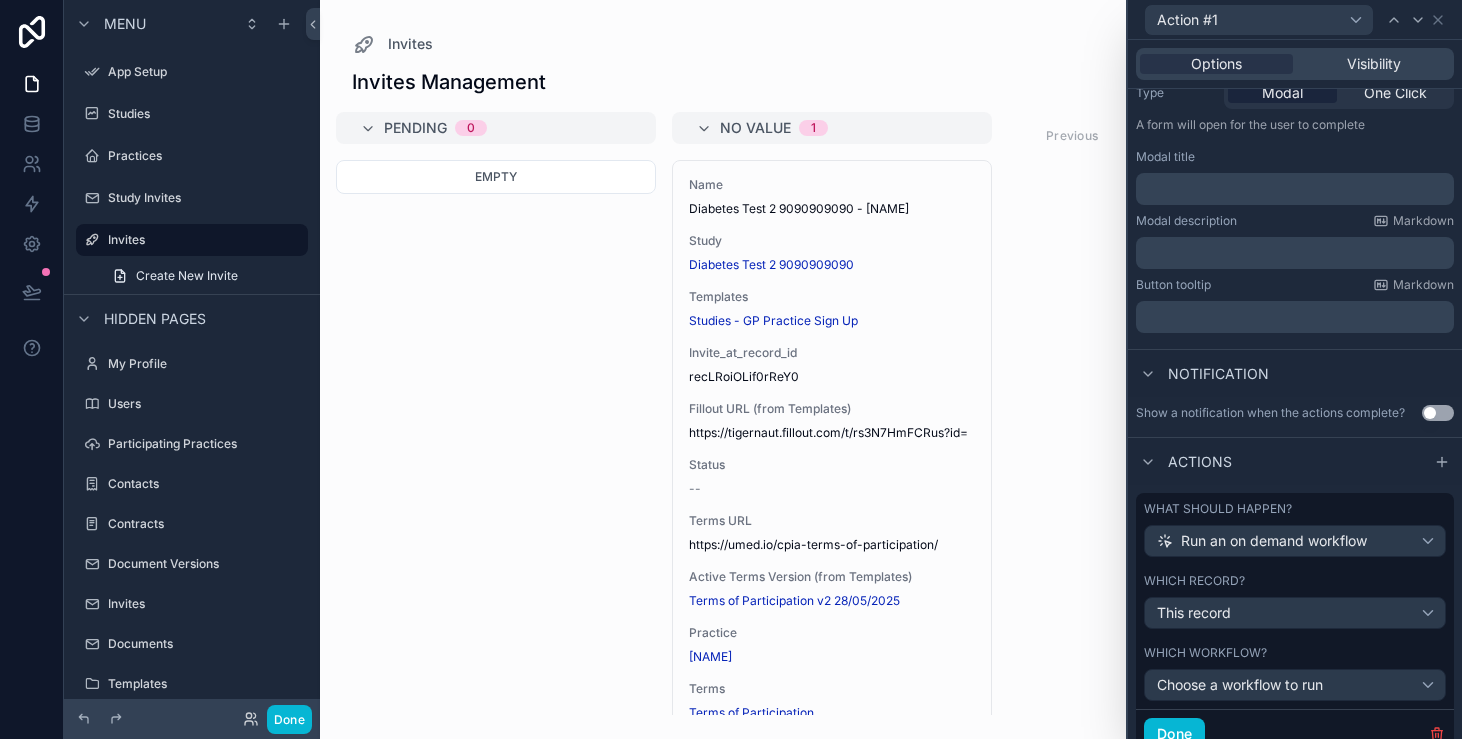 scroll, scrollTop: 265, scrollLeft: 0, axis: vertical 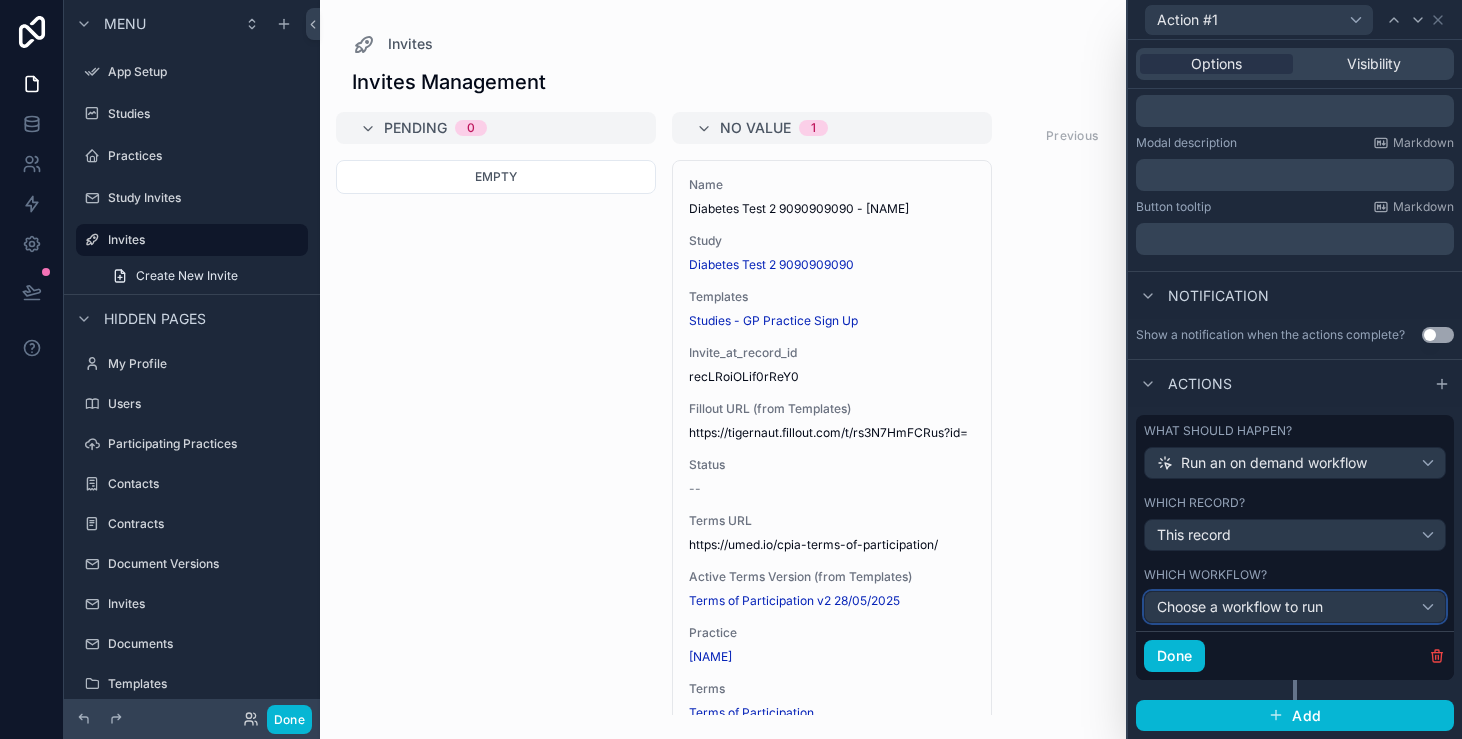 click on "Choose a workflow to run" at bounding box center (1295, 607) 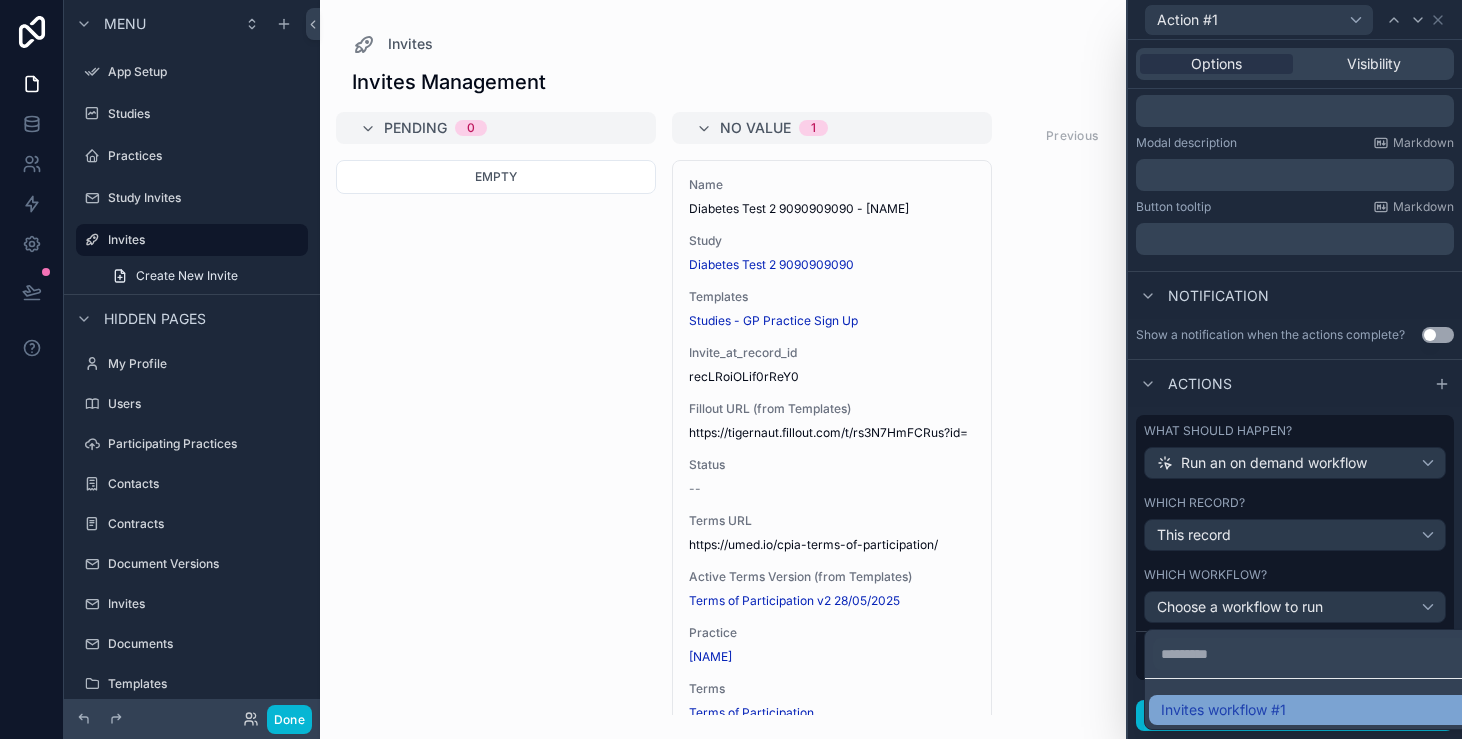 click on "Invites workflow #1" at bounding box center [1319, 710] 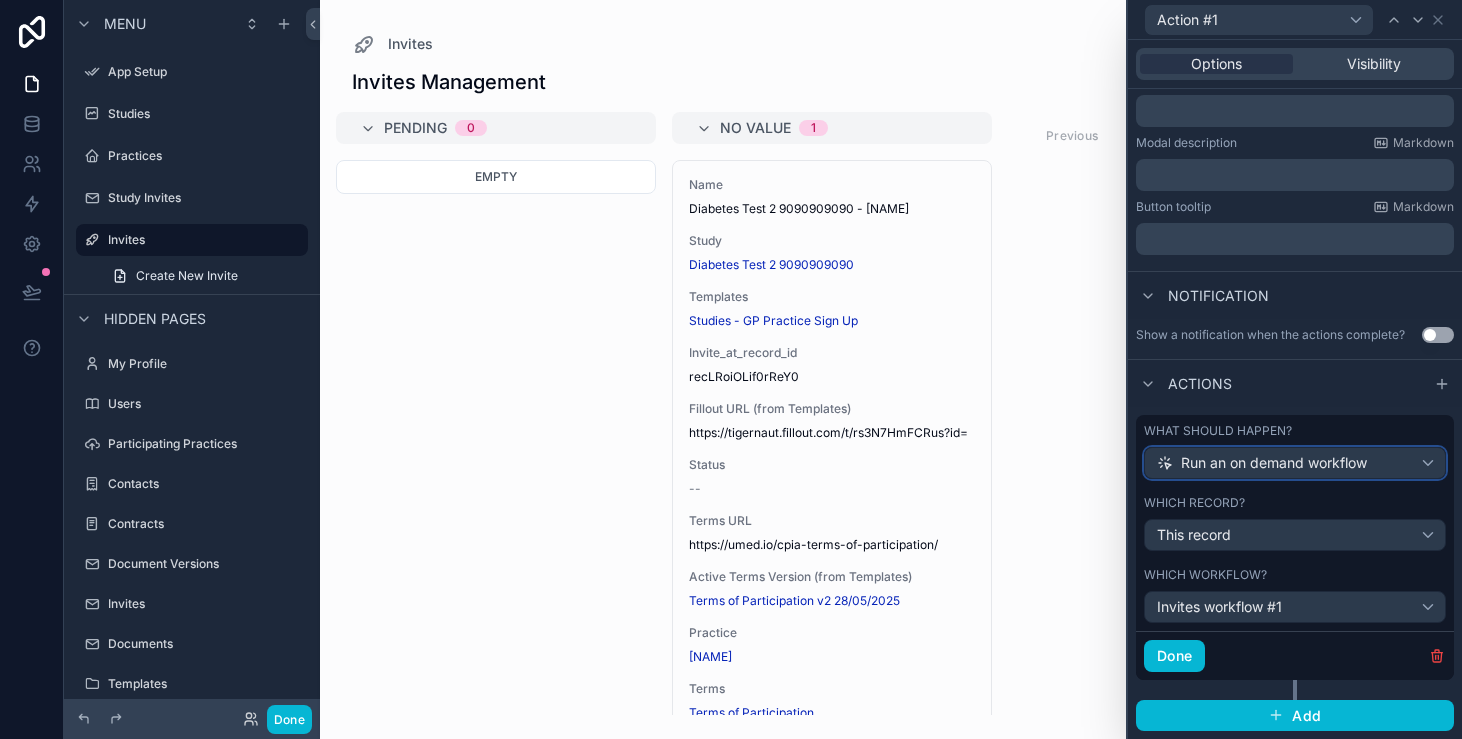 click on "Run an on demand workflow" at bounding box center [1274, 463] 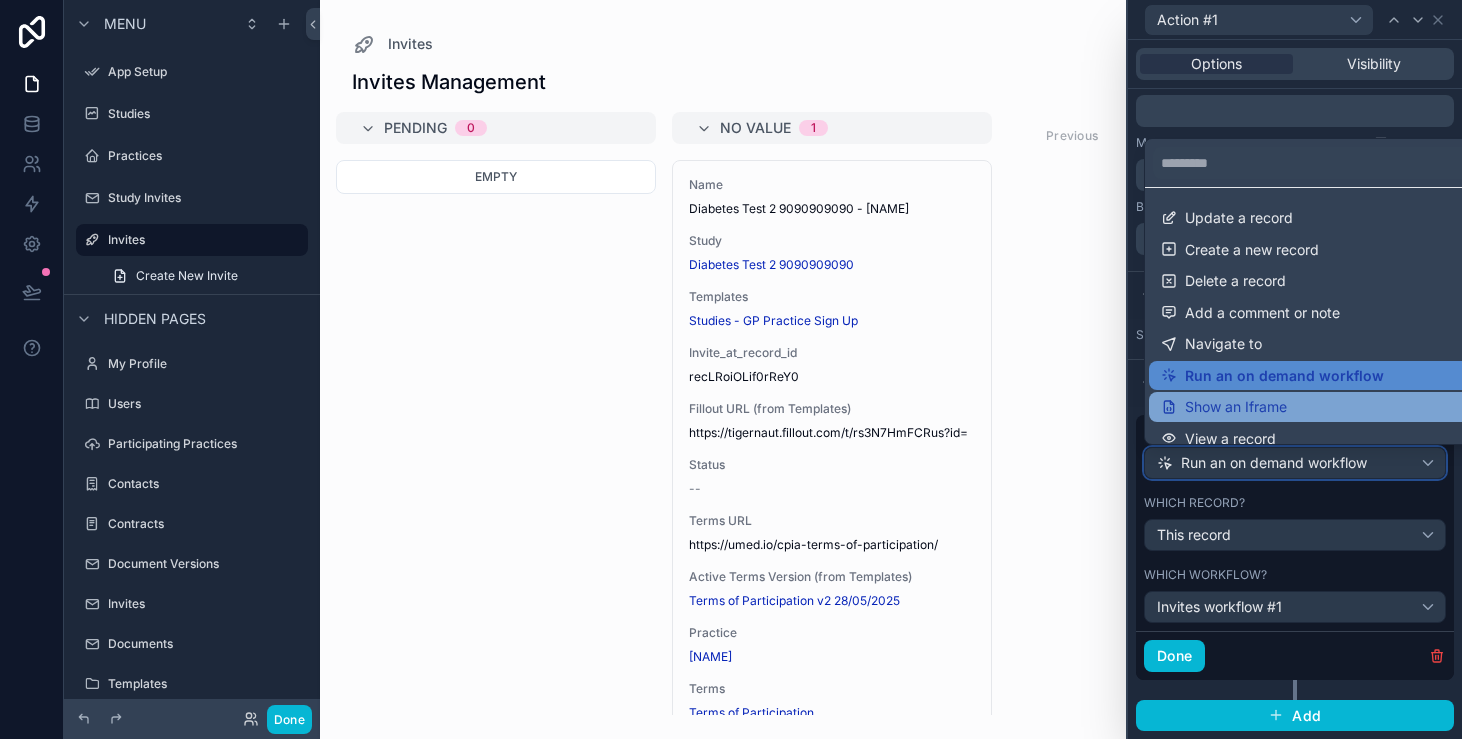 scroll, scrollTop: 0, scrollLeft: 0, axis: both 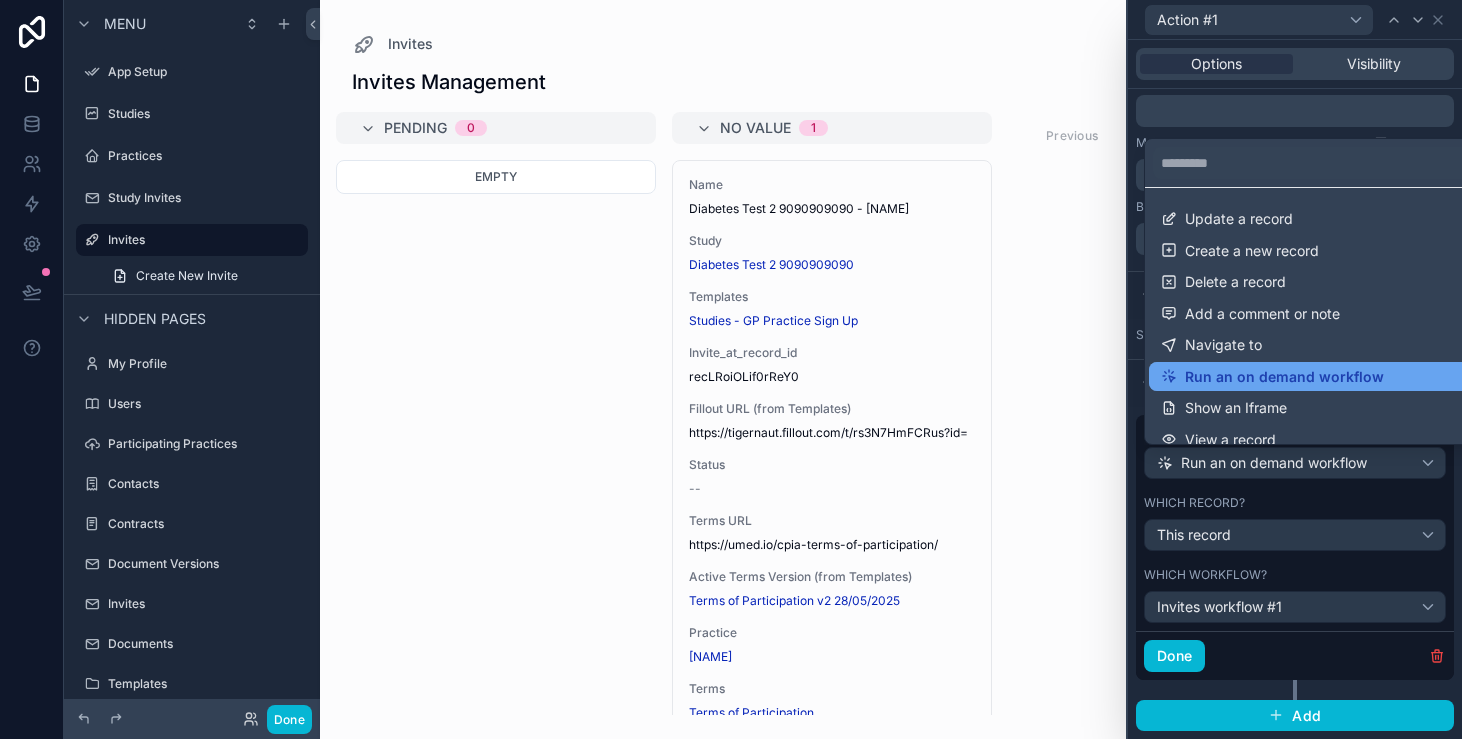 click on "Run an on demand workflow" at bounding box center (1284, 377) 